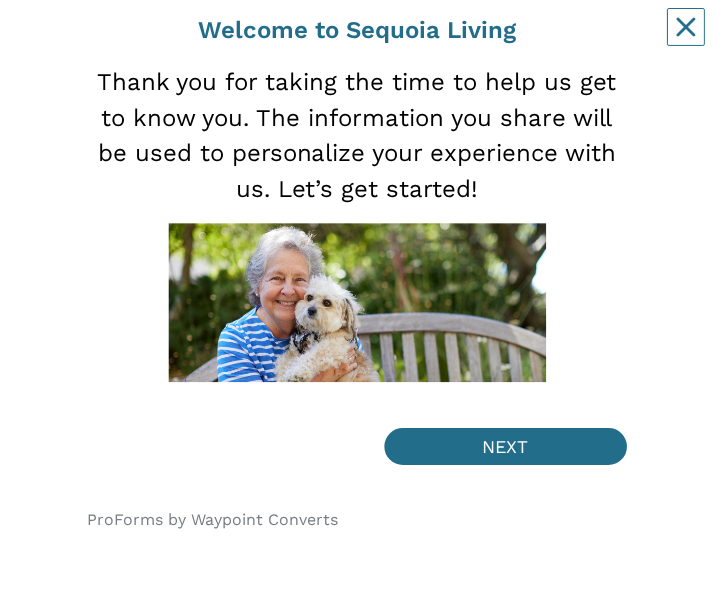 scroll, scrollTop: 164, scrollLeft: 0, axis: vertical 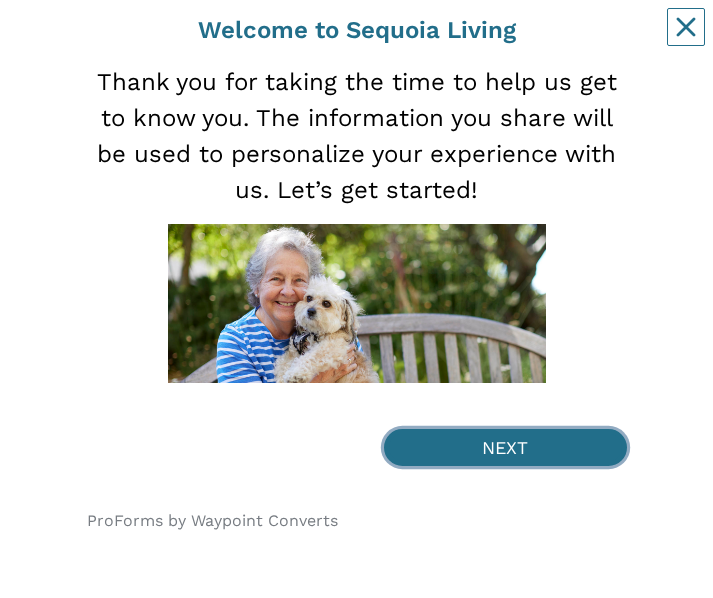 click on "NEXT" at bounding box center [505, 447] 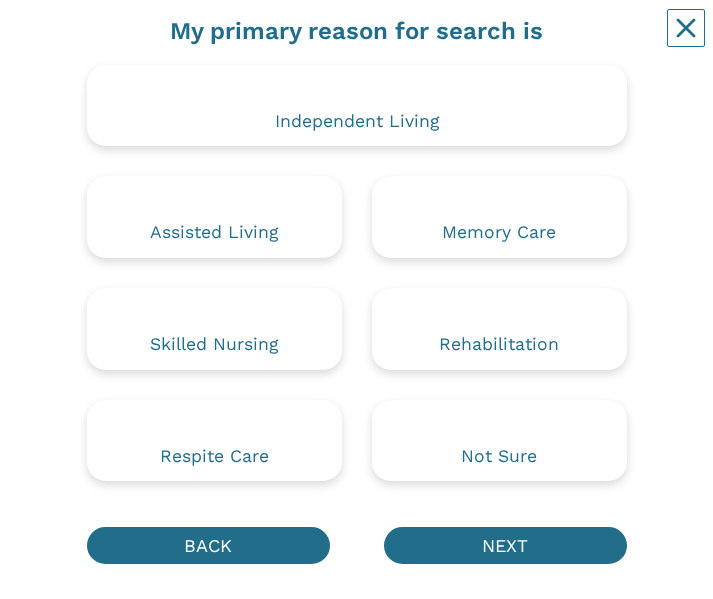scroll, scrollTop: 0, scrollLeft: 0, axis: both 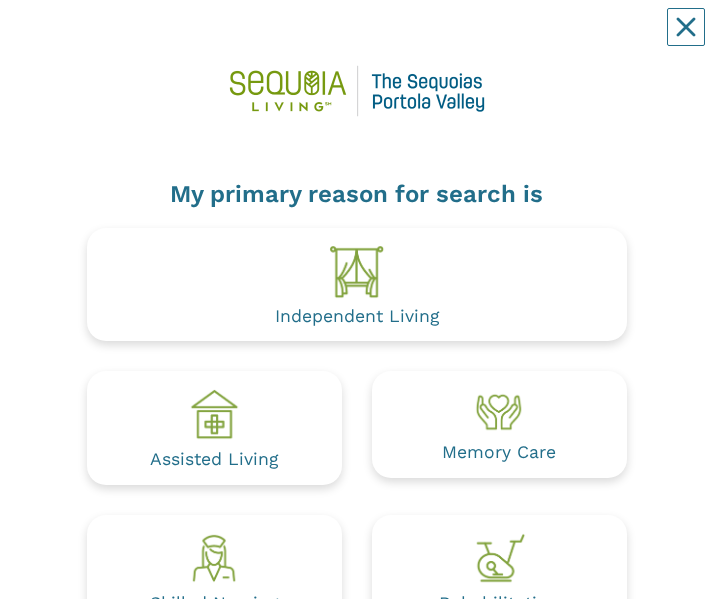 click on "Independent Living" at bounding box center [357, 317] 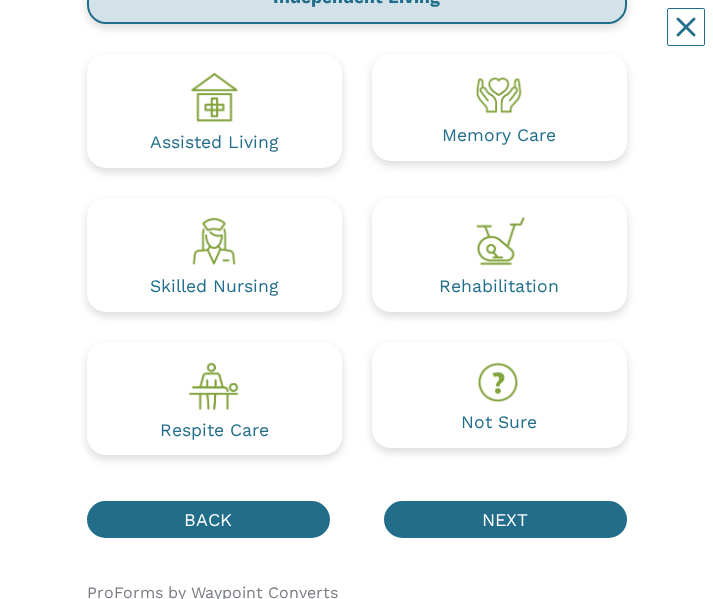 scroll, scrollTop: 322, scrollLeft: 0, axis: vertical 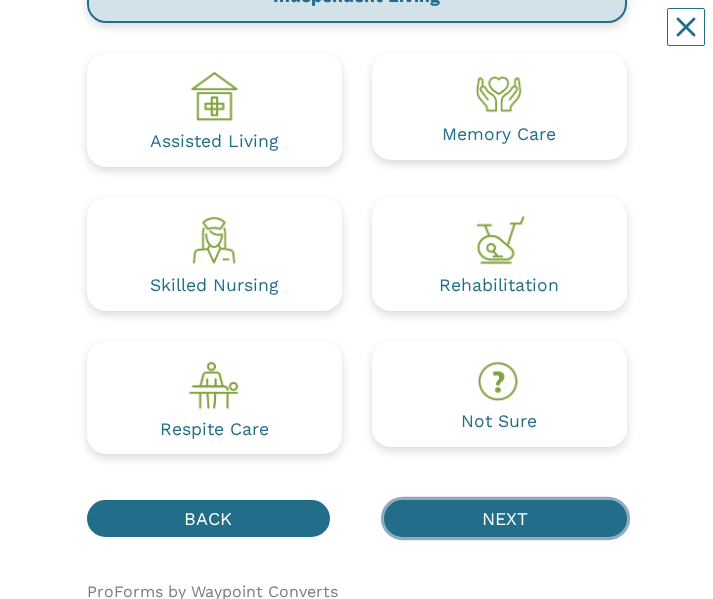 click on "NEXT" at bounding box center [505, 518] 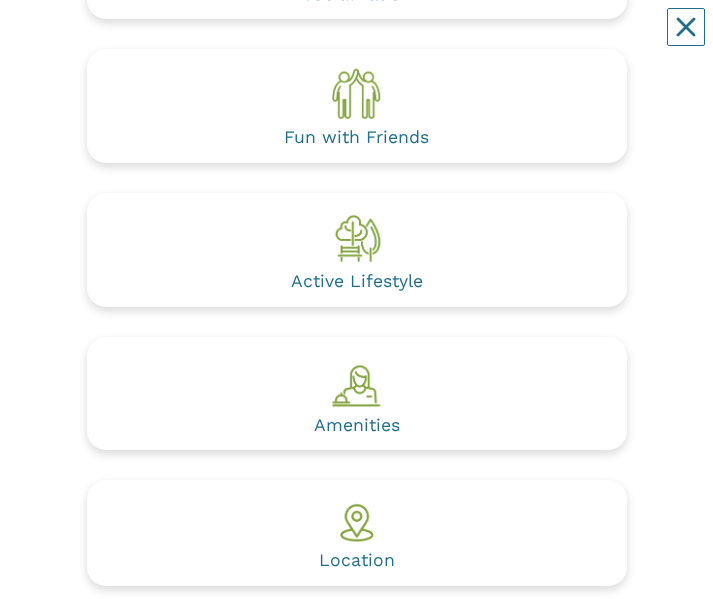 scroll, scrollTop: 0, scrollLeft: 0, axis: both 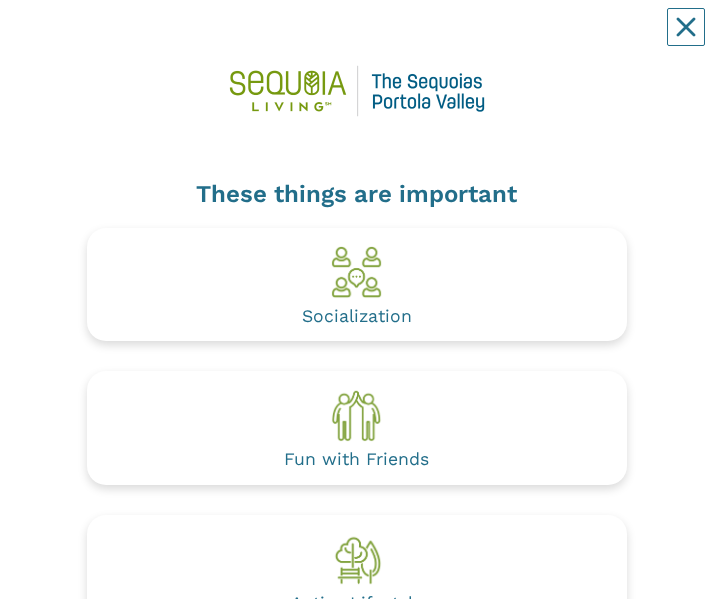 click on "Socialization" at bounding box center [357, 317] 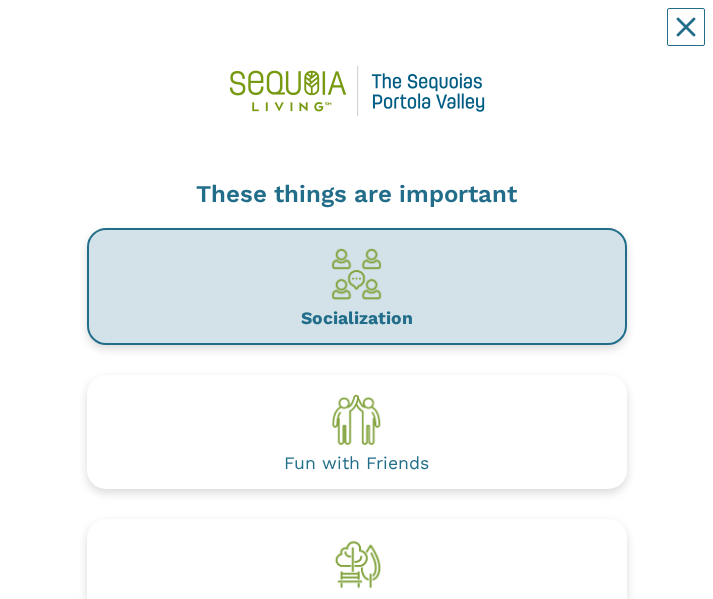 click on "Fun with Friends" at bounding box center (357, 432) 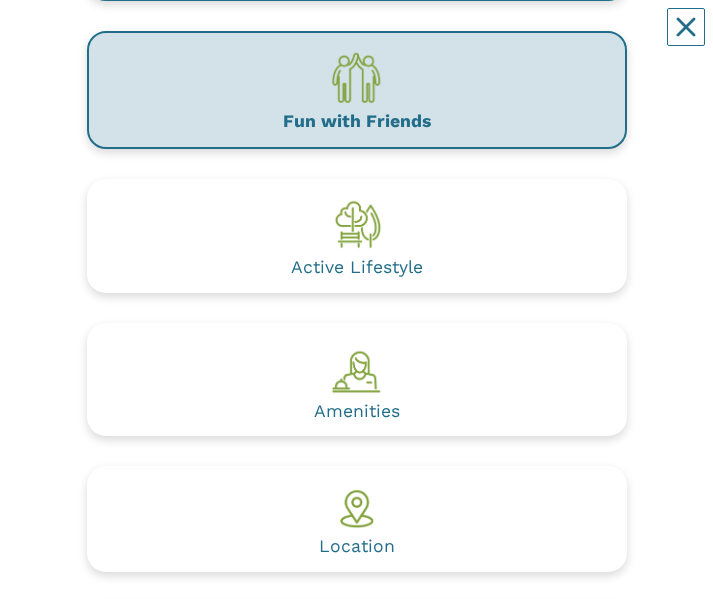 scroll, scrollTop: 345, scrollLeft: 0, axis: vertical 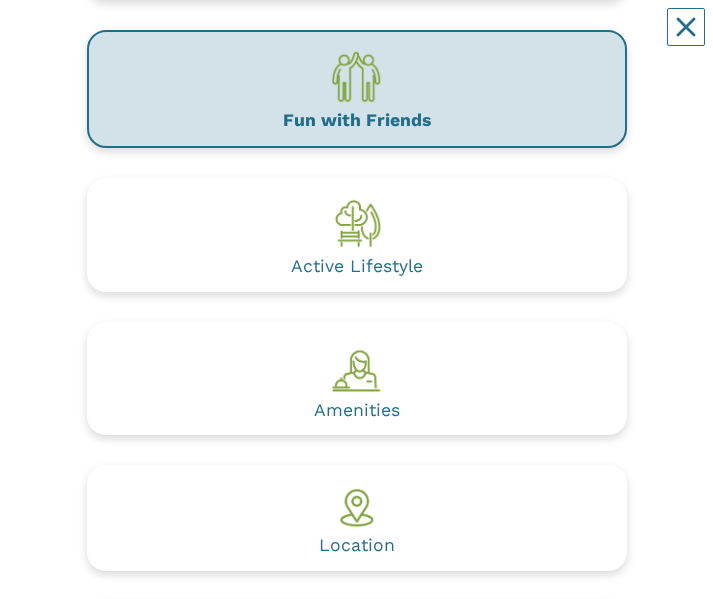 click at bounding box center (357, 222) 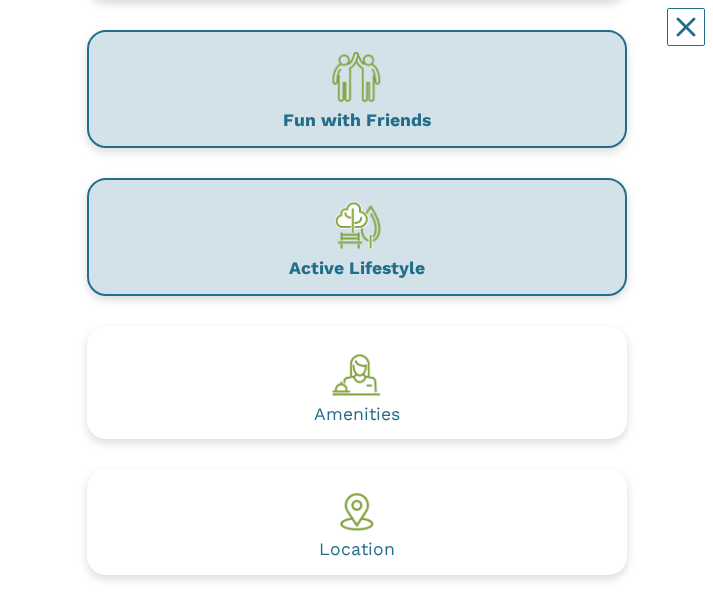 click at bounding box center [357, 370] 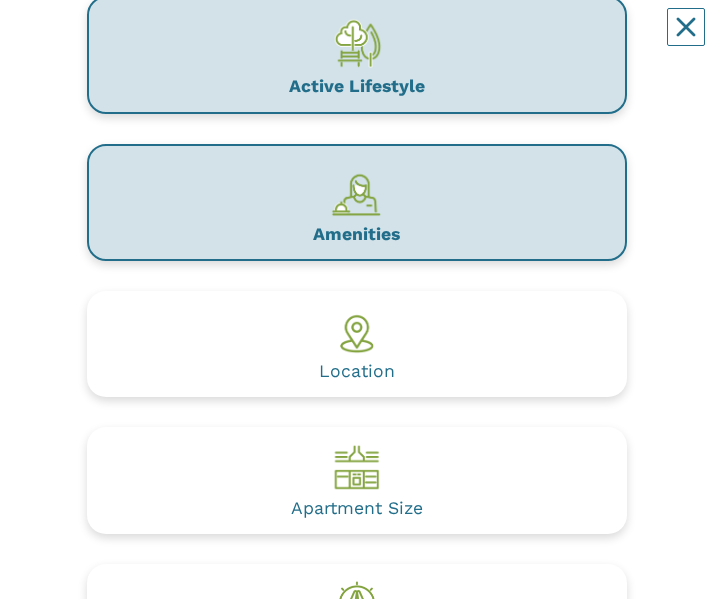 scroll, scrollTop: 528, scrollLeft: 0, axis: vertical 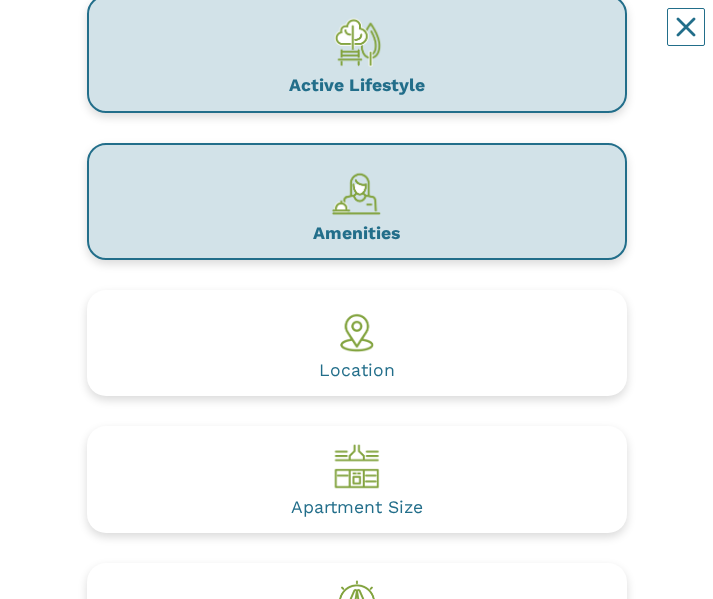 click on "Location" at bounding box center [357, 371] 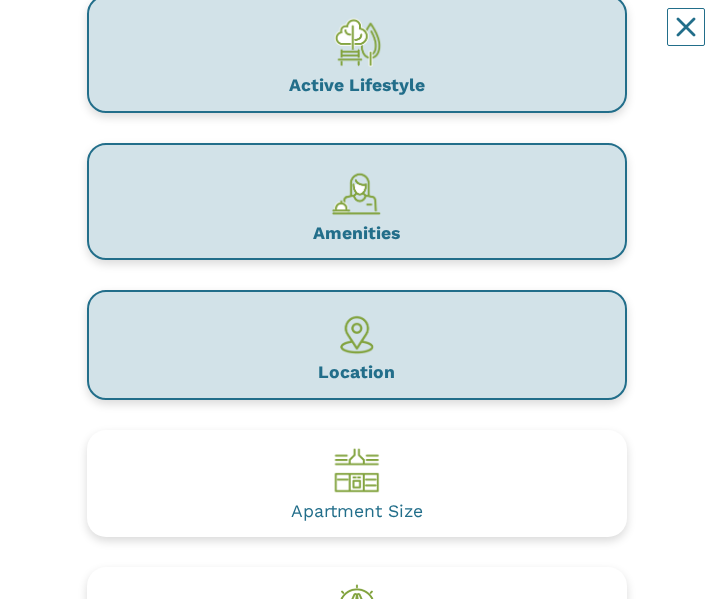 click on "Apartment Size" at bounding box center [357, 512] 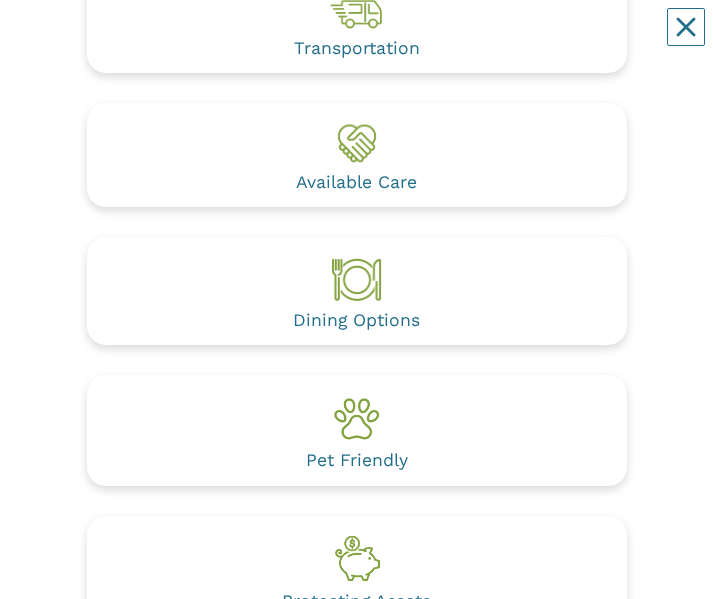 scroll, scrollTop: 1269, scrollLeft: 0, axis: vertical 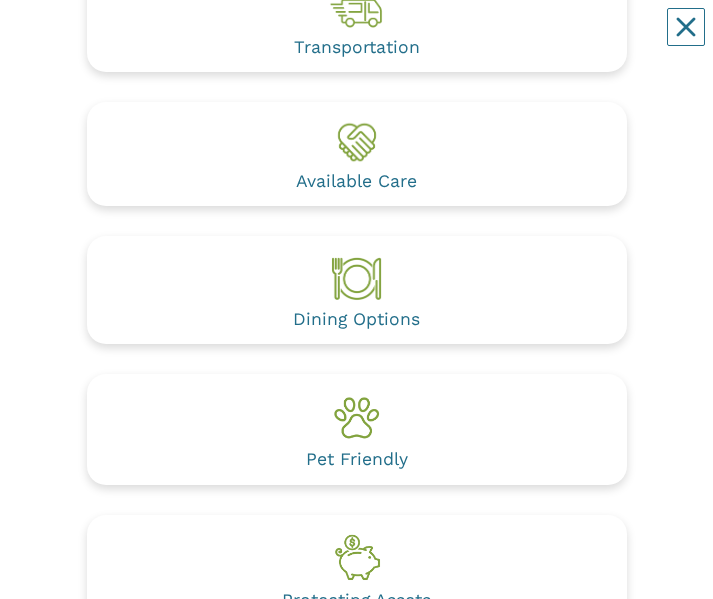 click at bounding box center [357, 277] 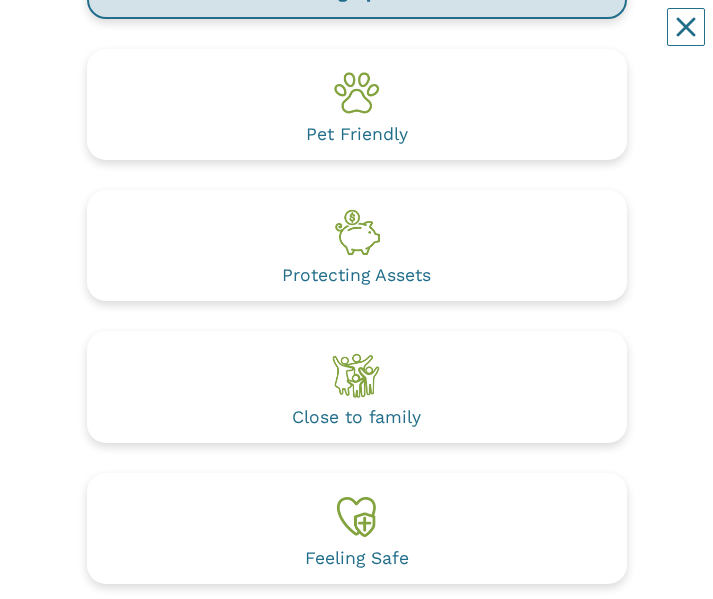scroll, scrollTop: 1599, scrollLeft: 0, axis: vertical 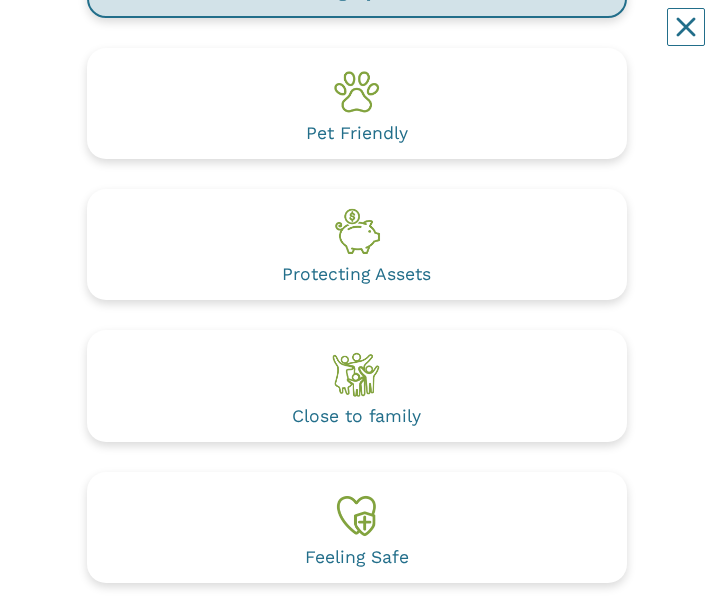 click at bounding box center (357, 231) 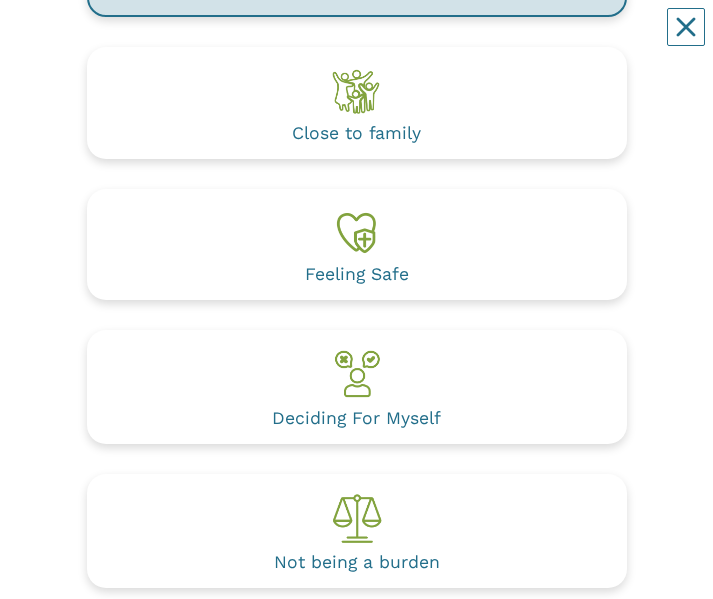 scroll, scrollTop: 1888, scrollLeft: 0, axis: vertical 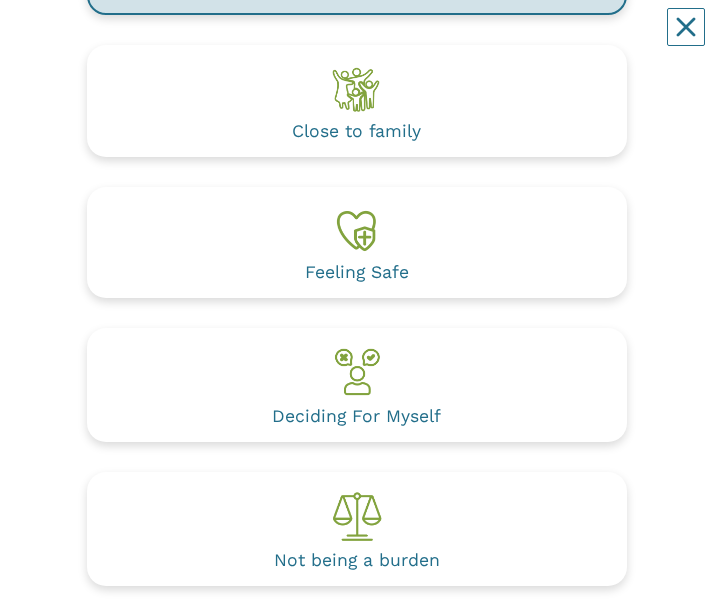 click on "Deciding For Myself" at bounding box center (356, 417) 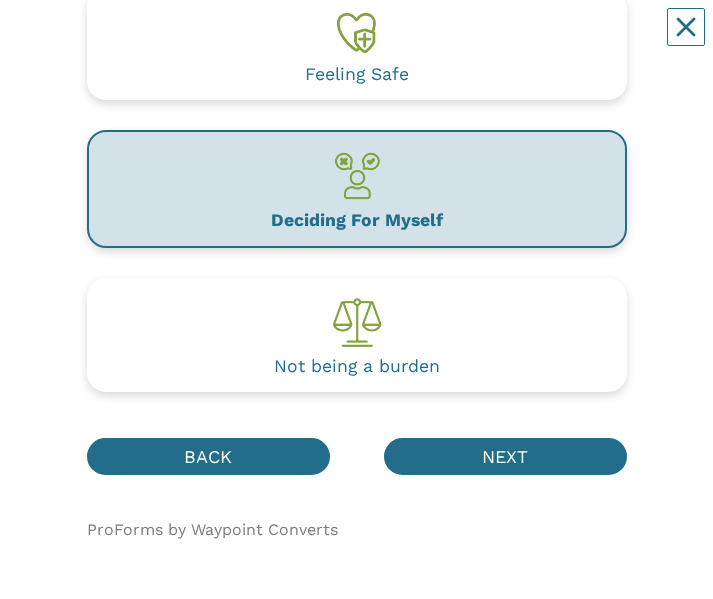 scroll, scrollTop: 2085, scrollLeft: 0, axis: vertical 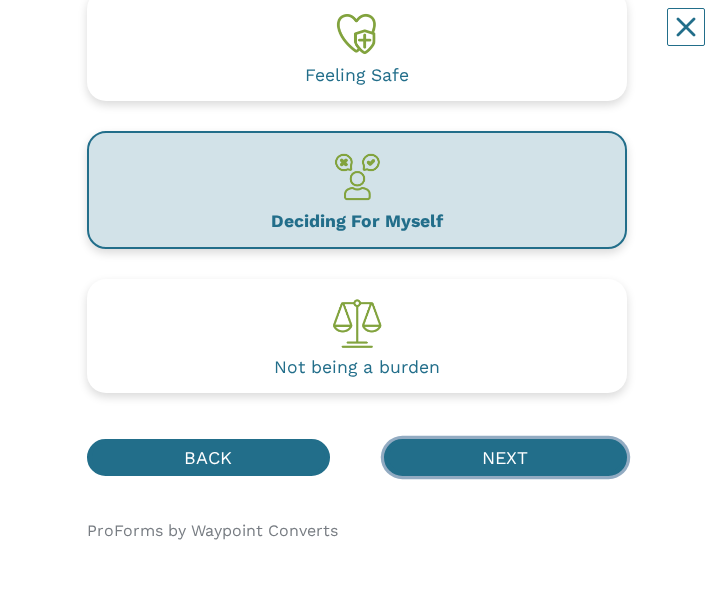 click on "NEXT" at bounding box center [505, 457] 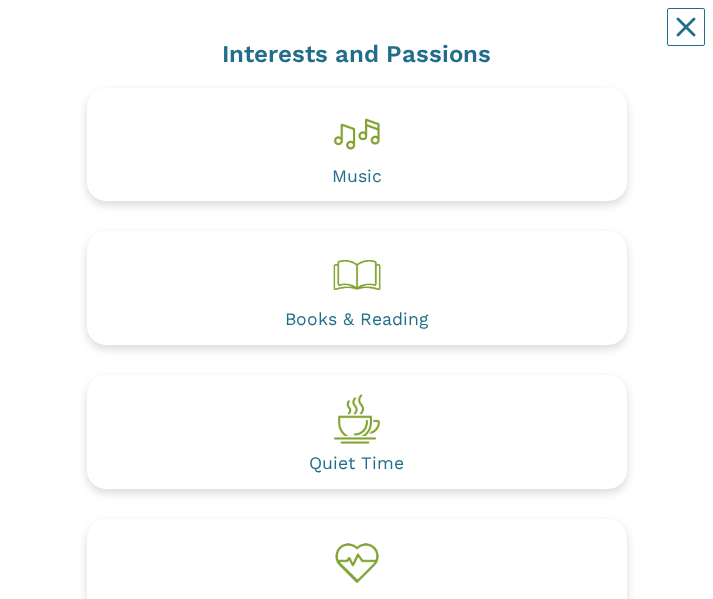 scroll, scrollTop: 141, scrollLeft: 0, axis: vertical 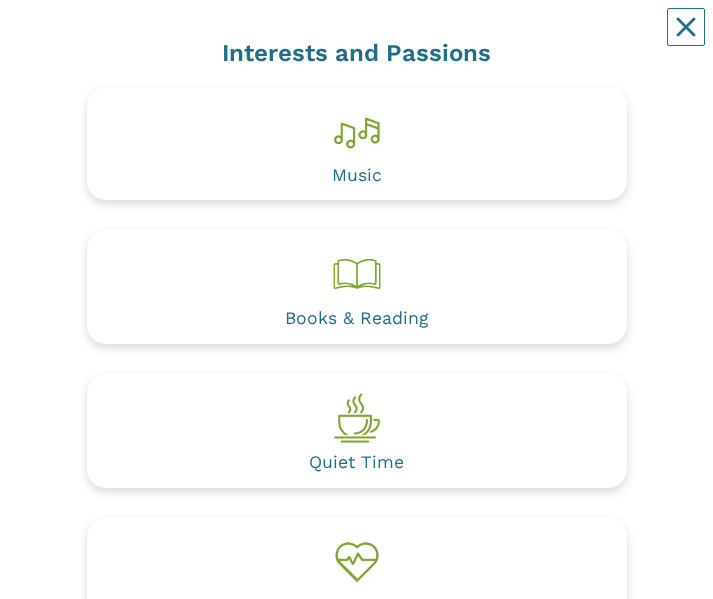 click on "Music" at bounding box center (357, 176) 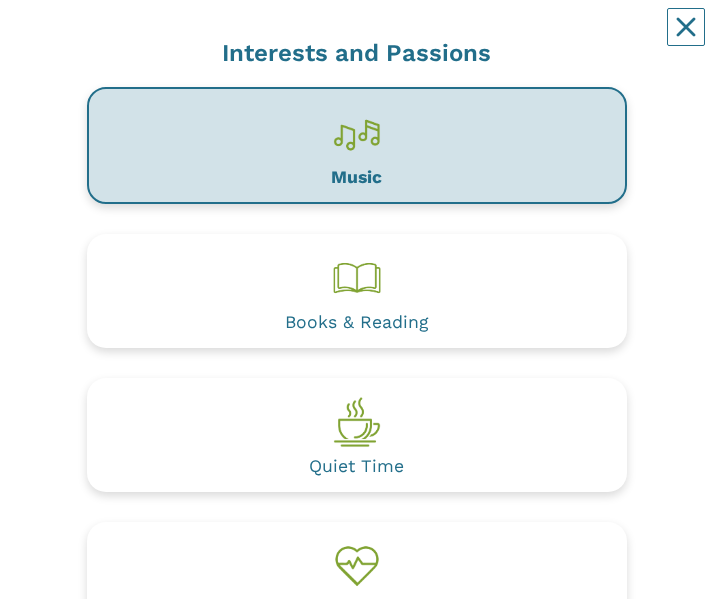 click on "Books & Reading" at bounding box center [357, 291] 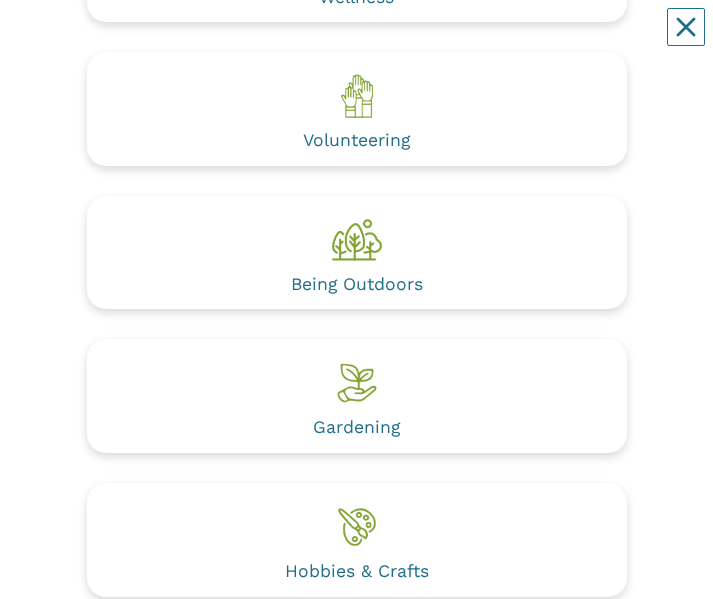 scroll, scrollTop: 760, scrollLeft: 0, axis: vertical 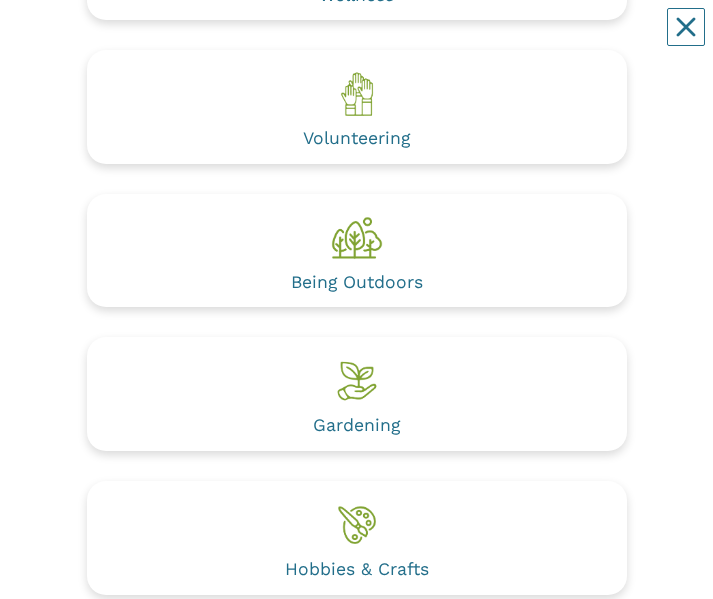 click on "Being Outdoors" at bounding box center (357, 283) 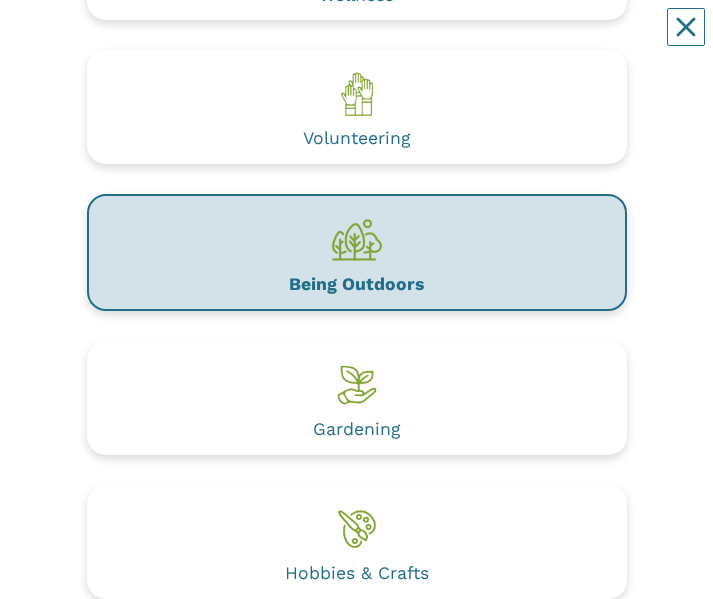 click on "Volunteering" at bounding box center (357, 107) 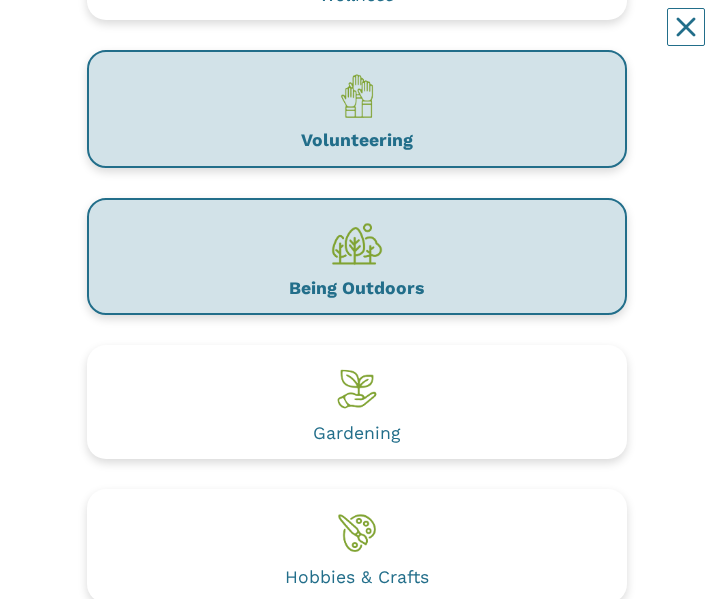 click on "Gardening" at bounding box center (356, 434) 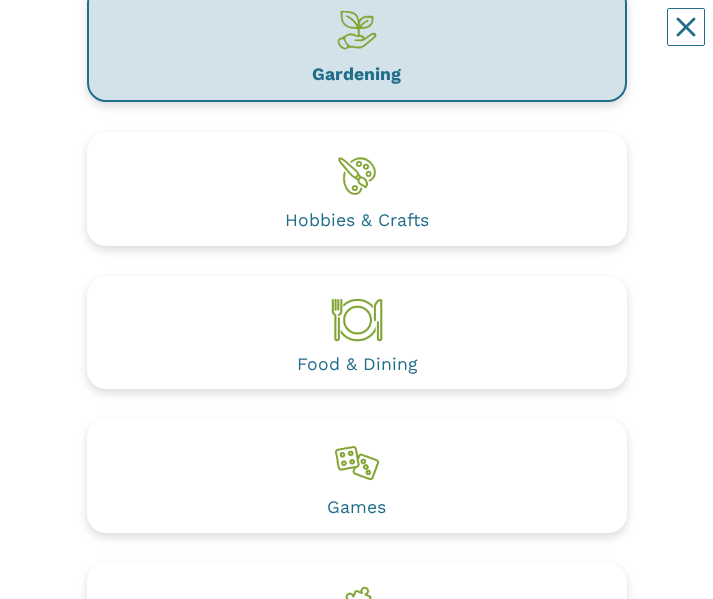 scroll, scrollTop: 1125, scrollLeft: 0, axis: vertical 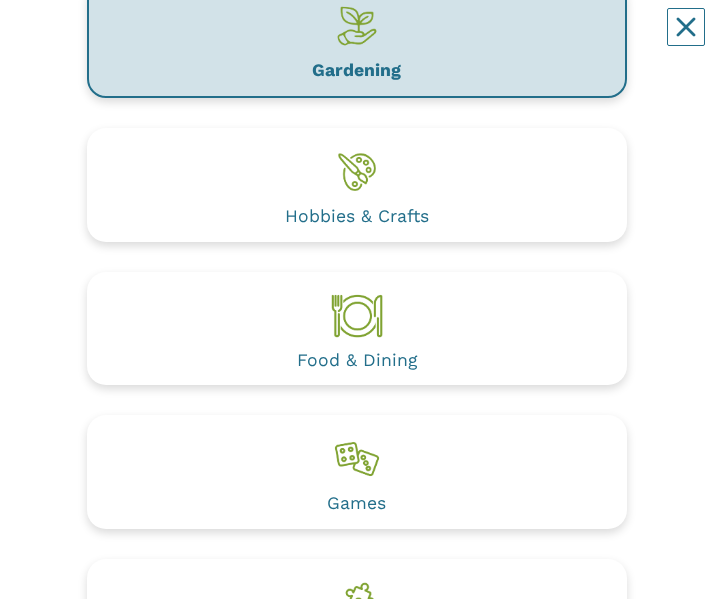 click at bounding box center [357, 316] 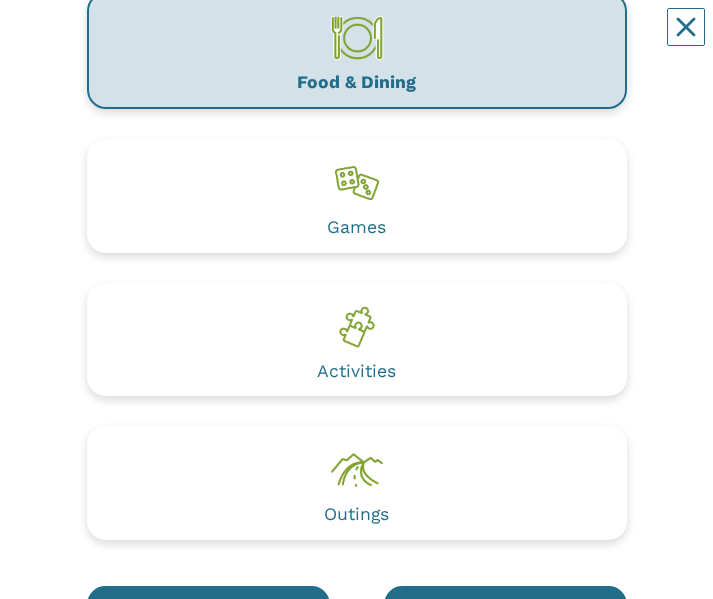 scroll, scrollTop: 1406, scrollLeft: 0, axis: vertical 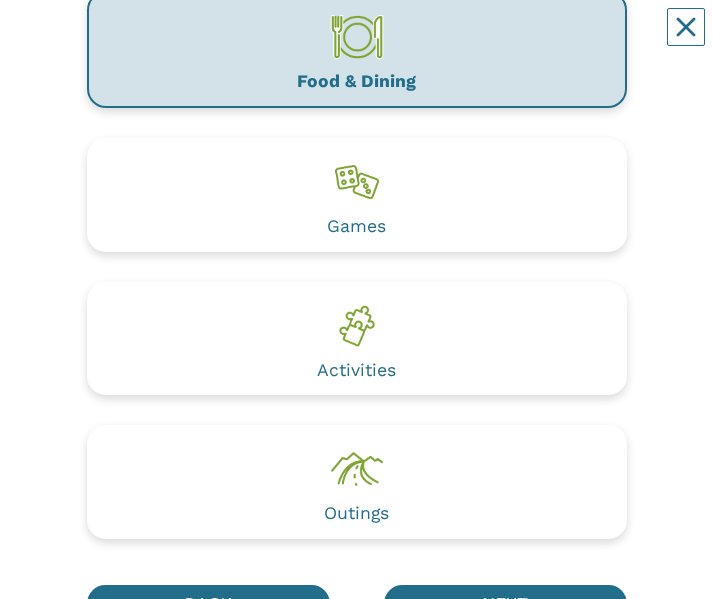 click on "Activities" at bounding box center (356, 371) 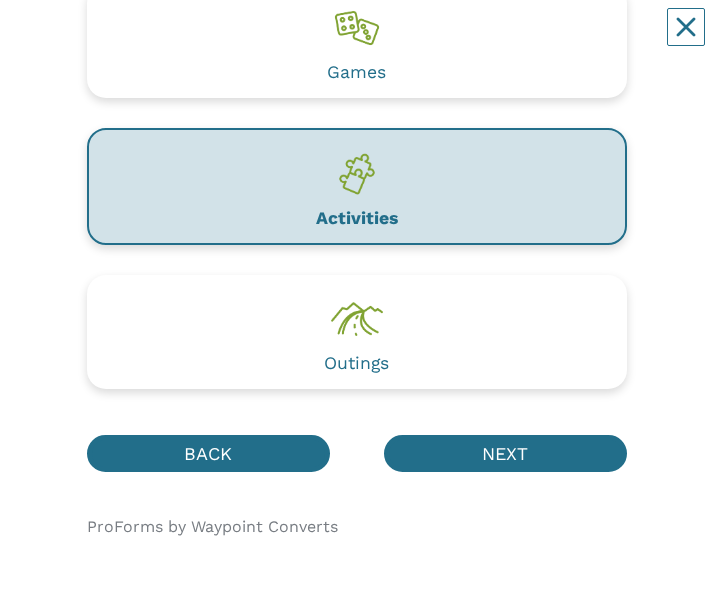 scroll, scrollTop: 1559, scrollLeft: 0, axis: vertical 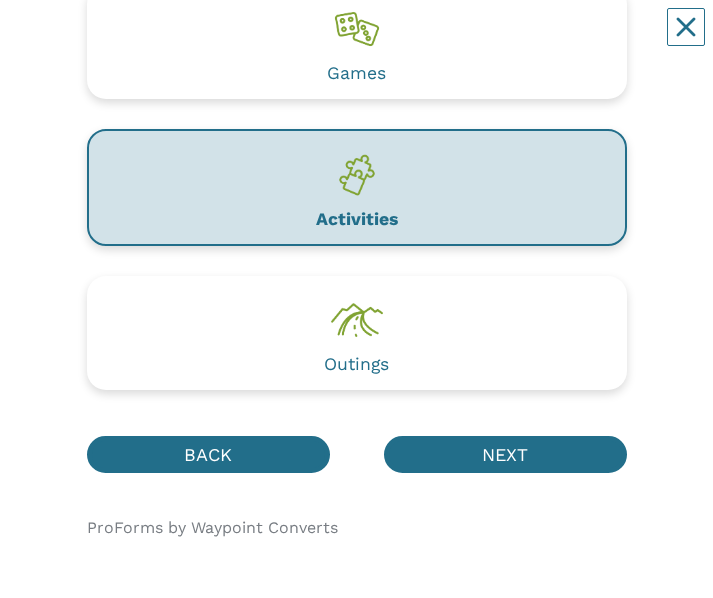 click at bounding box center (357, 320) 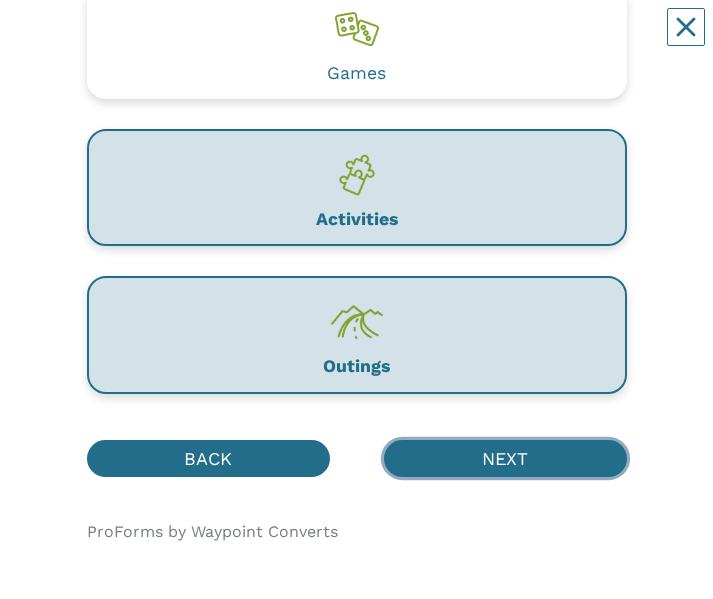 click on "NEXT" at bounding box center [505, 458] 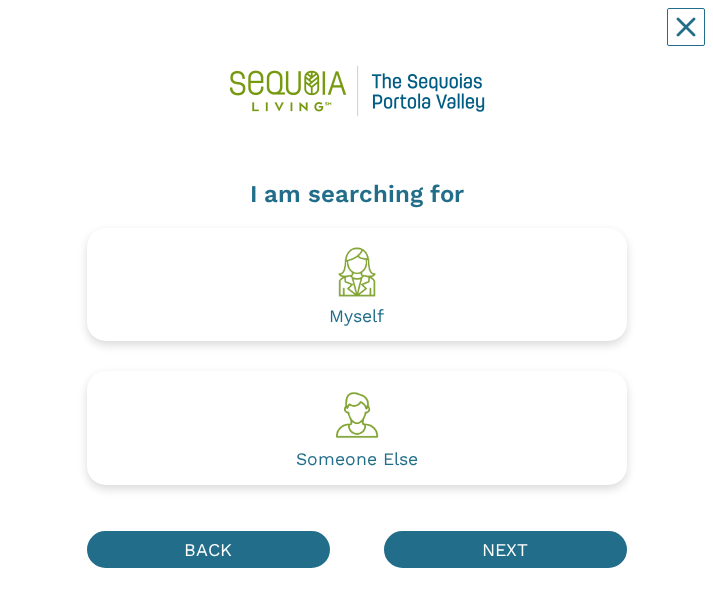 click at bounding box center [357, 272] 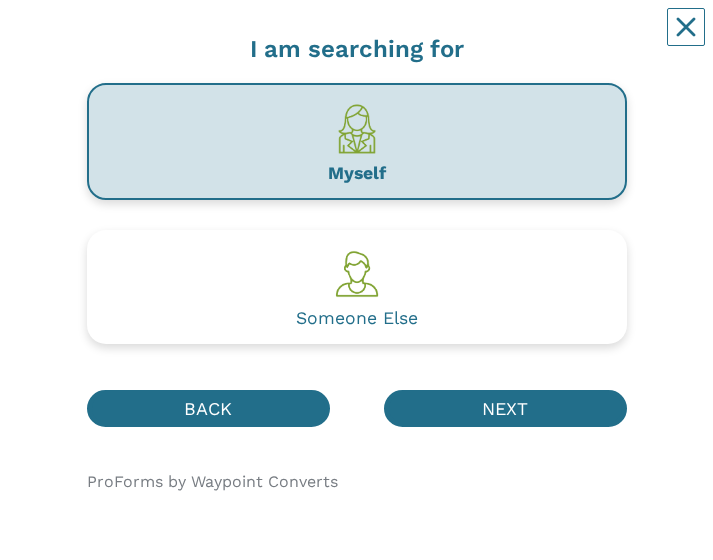 scroll, scrollTop: 144, scrollLeft: 0, axis: vertical 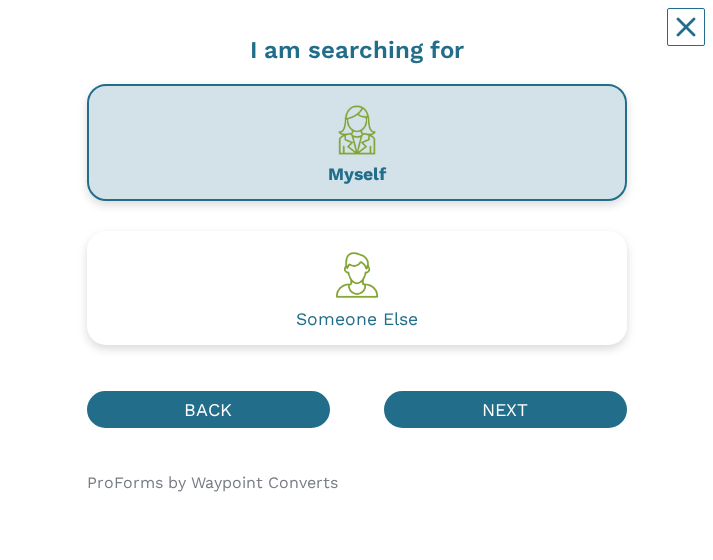 click on "NEXT" at bounding box center [505, 409] 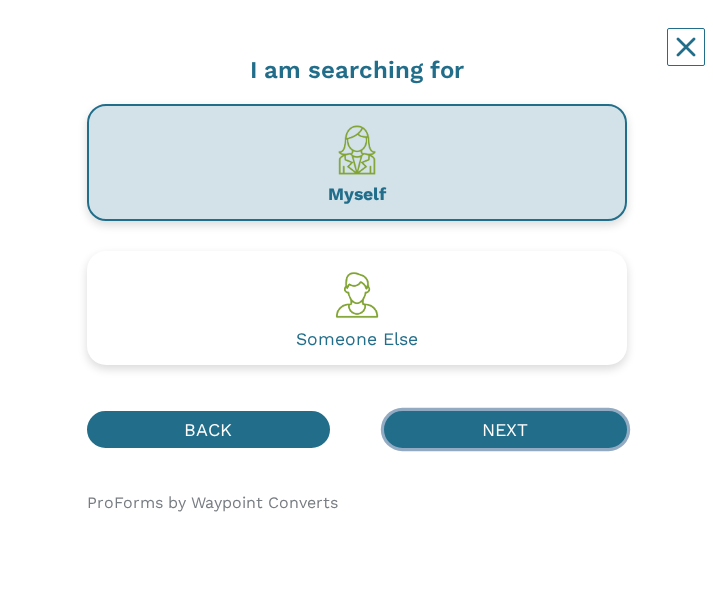 scroll, scrollTop: 0, scrollLeft: 0, axis: both 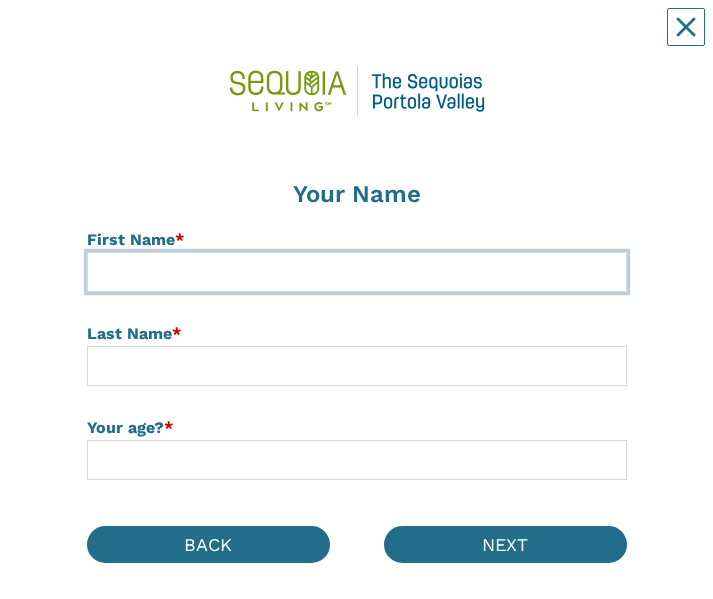 click at bounding box center (357, 272) 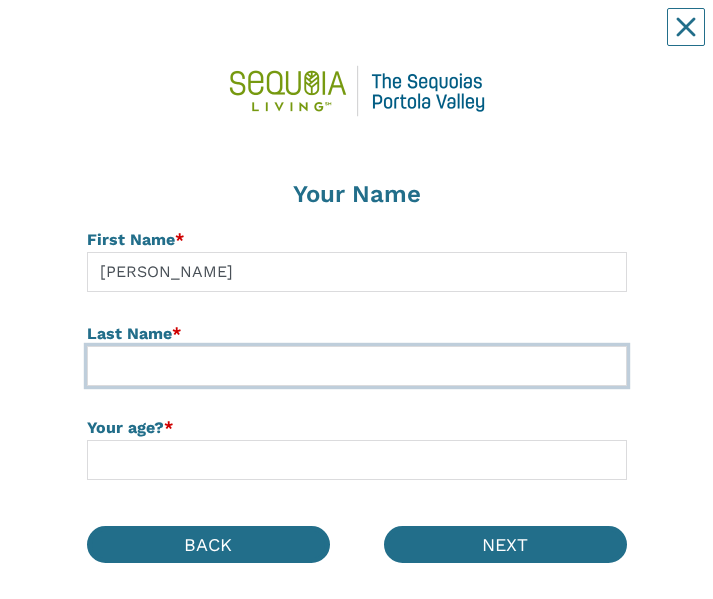 type on "[PERSON_NAME]" 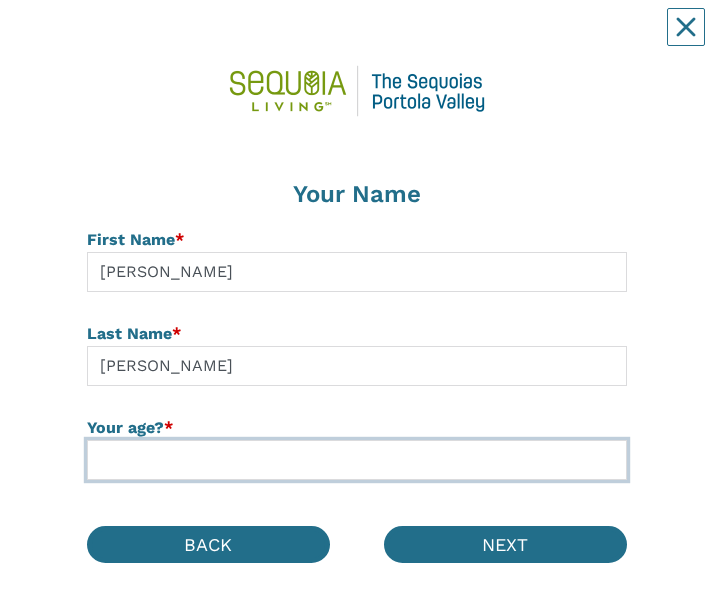 click at bounding box center [357, 460] 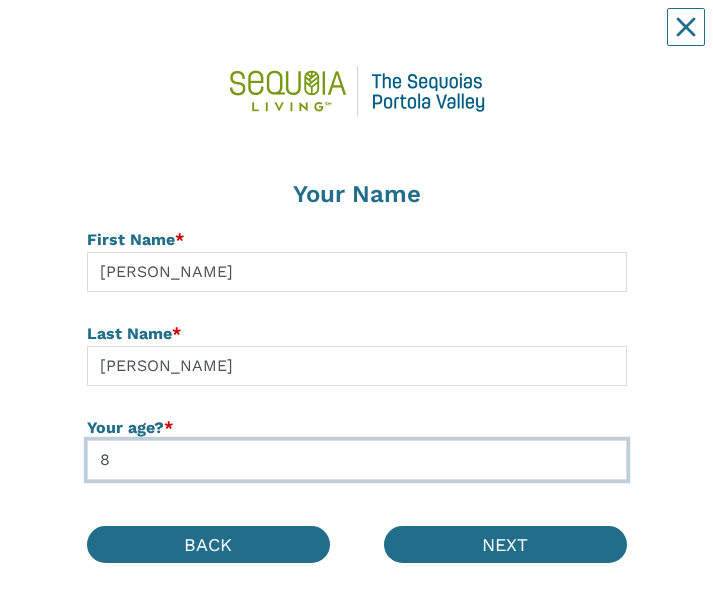 type on "81" 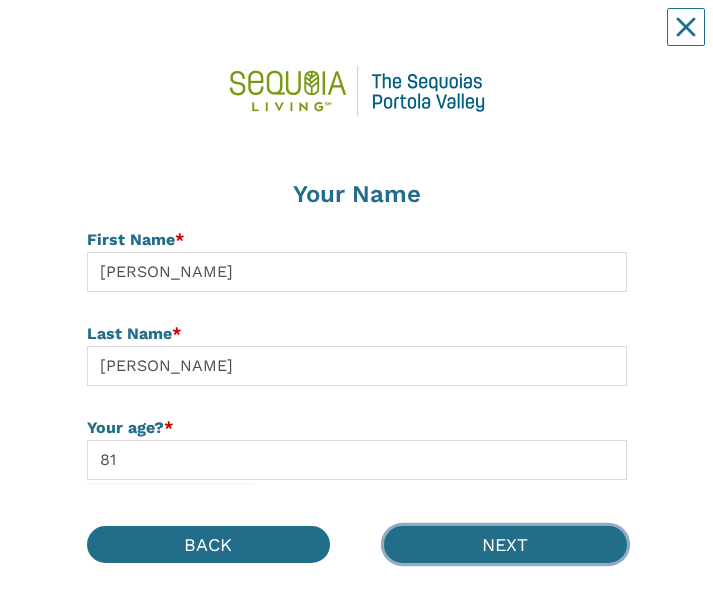 click on "NEXT" at bounding box center [505, 544] 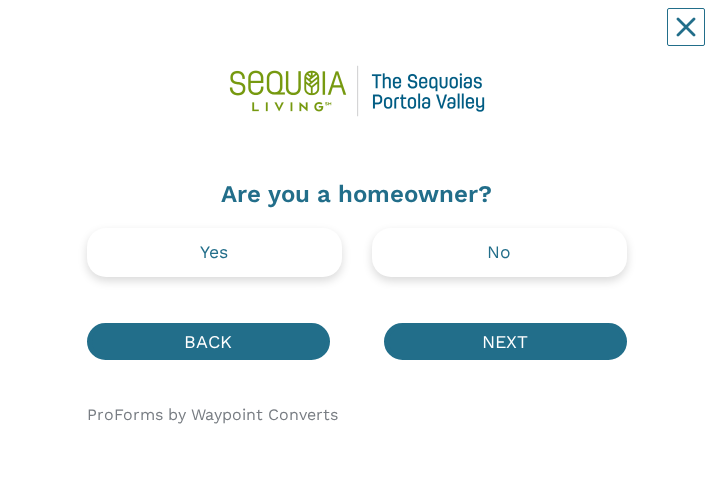 click on "Yes" at bounding box center [214, 253] 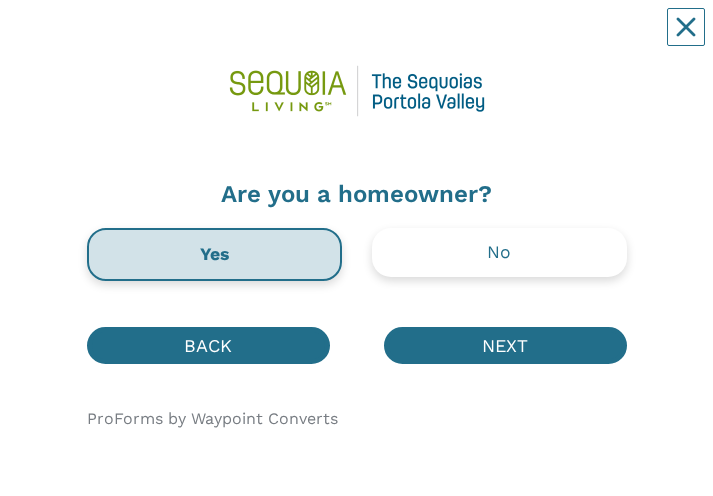 click on "NEXT" at bounding box center (505, 345) 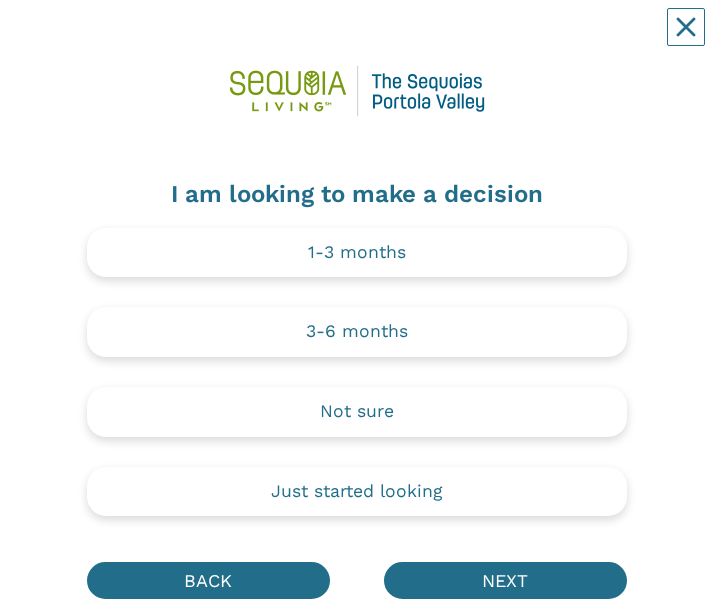 click on "Not sure" at bounding box center (357, 412) 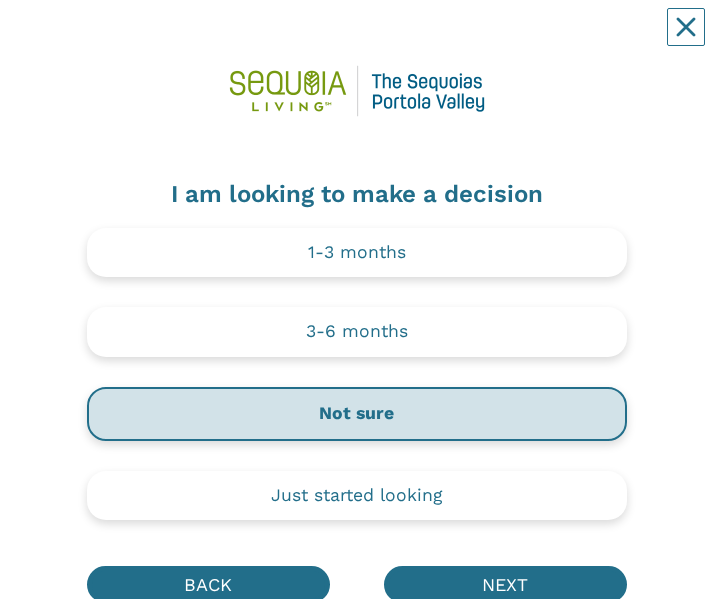 click on "Just started looking" at bounding box center (357, 496) 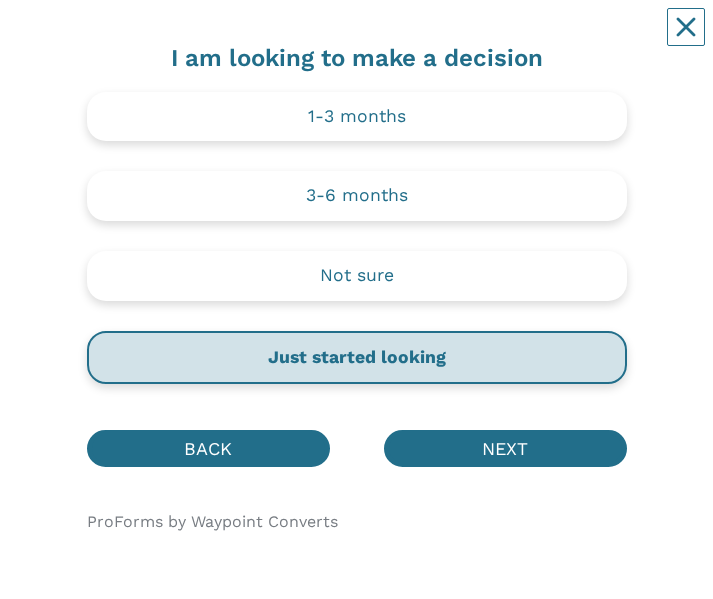 scroll, scrollTop: 135, scrollLeft: 0, axis: vertical 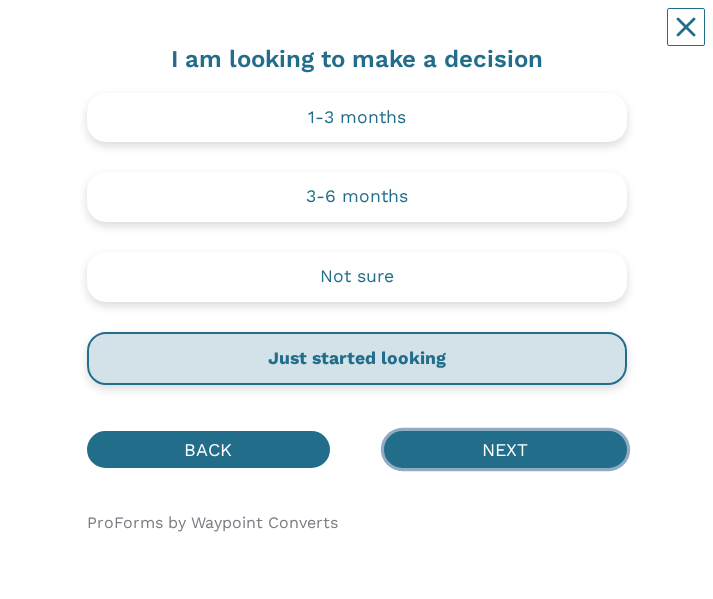 click on "NEXT" at bounding box center [505, 449] 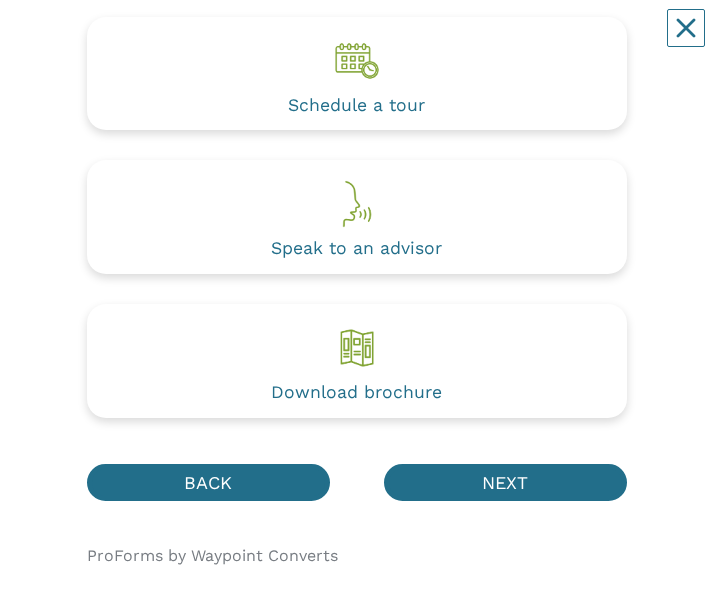 scroll, scrollTop: 218, scrollLeft: 0, axis: vertical 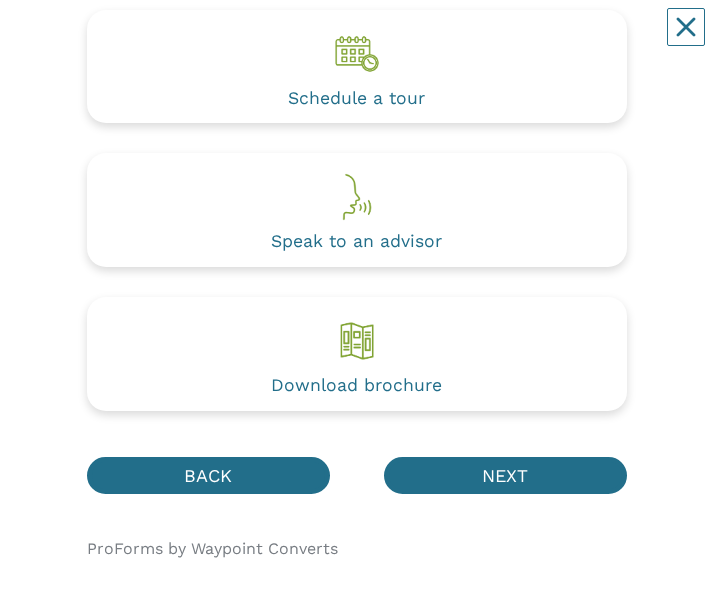 click on "Download brochure" at bounding box center [356, 386] 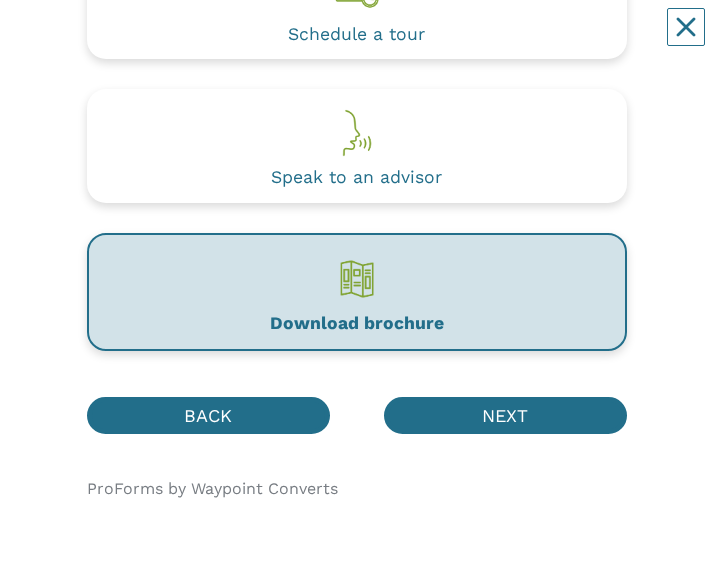 scroll, scrollTop: 280, scrollLeft: 0, axis: vertical 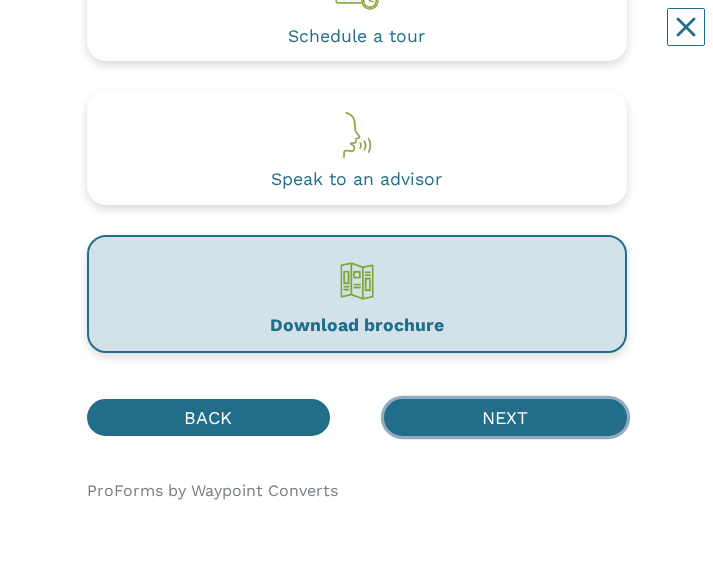 click on "NEXT" at bounding box center (505, 417) 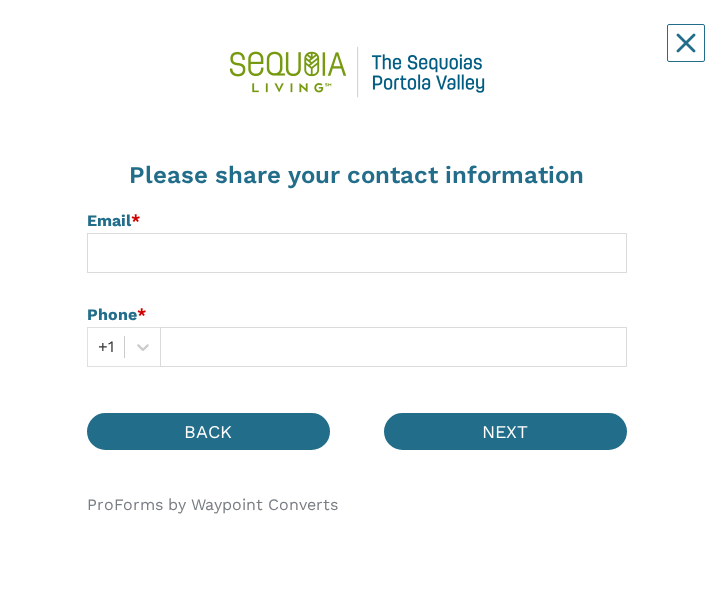 scroll, scrollTop: 0, scrollLeft: 0, axis: both 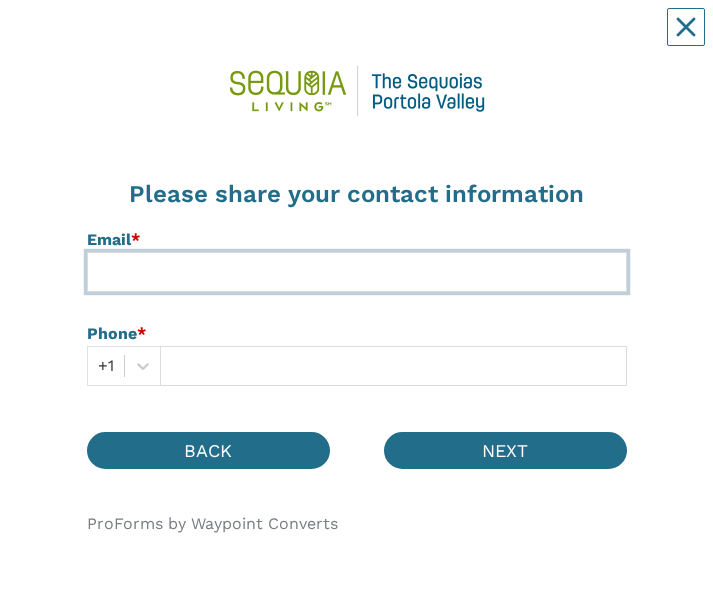 click at bounding box center [357, 272] 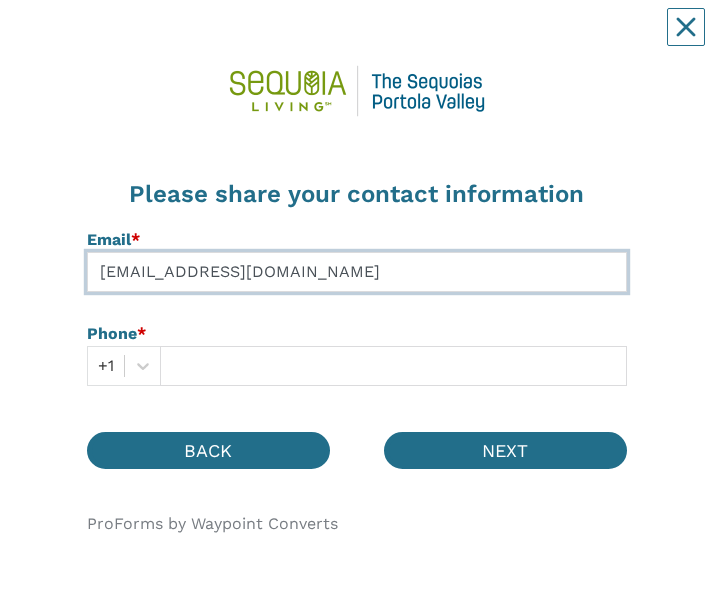 type on "[EMAIL_ADDRESS][DOMAIN_NAME]" 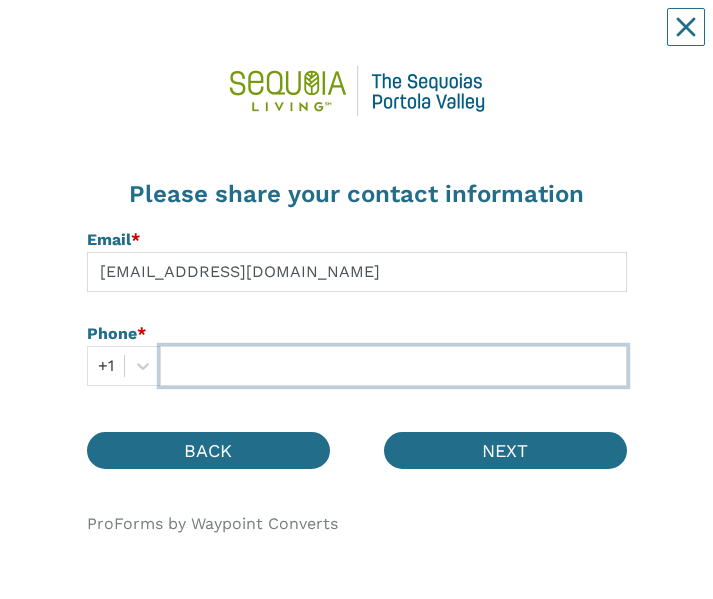 click at bounding box center (393, 366) 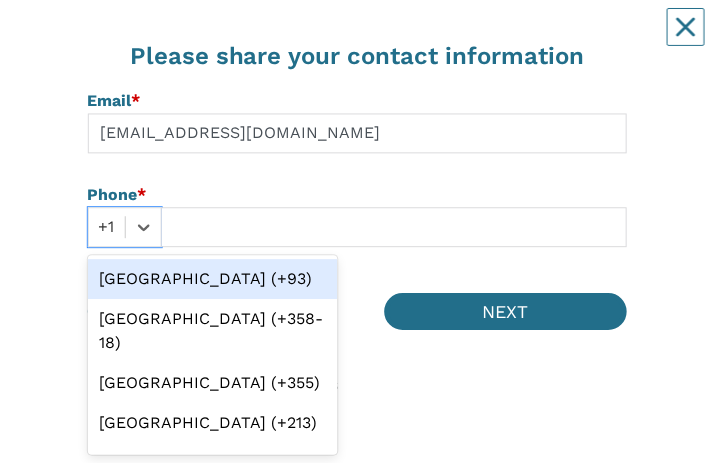 scroll, scrollTop: 138, scrollLeft: 0, axis: vertical 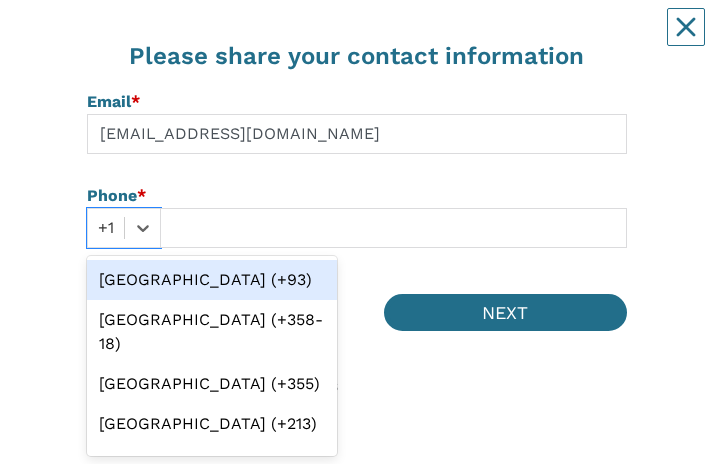 type on "6503392540" 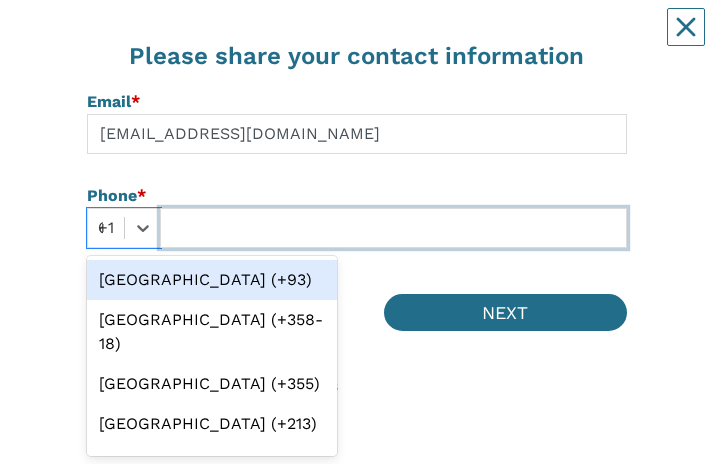 type 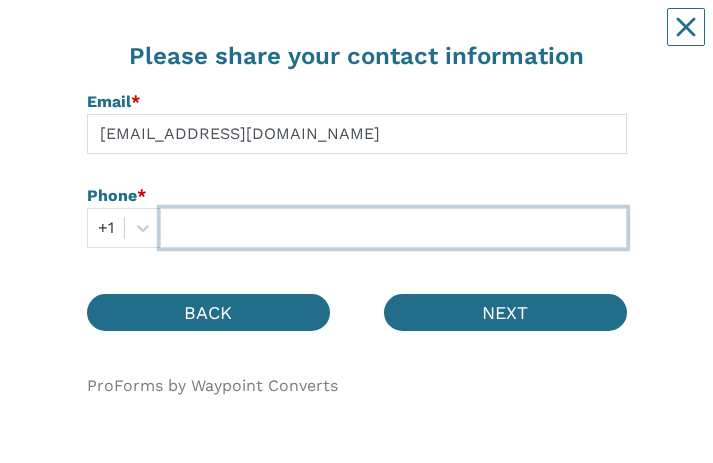 click at bounding box center [393, 228] 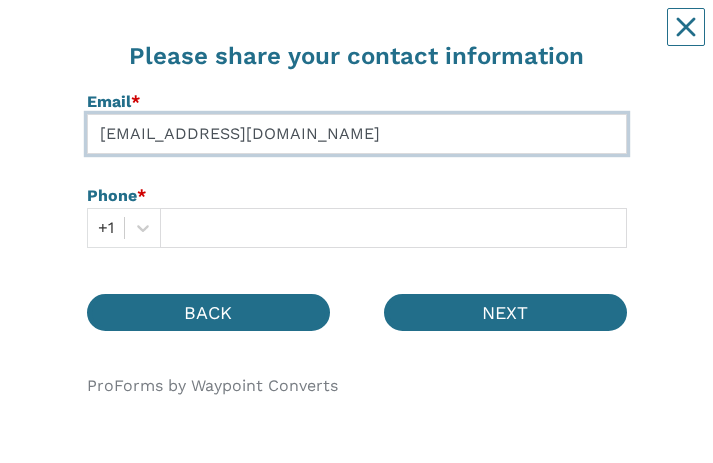 click on "[EMAIL_ADDRESS][DOMAIN_NAME]" at bounding box center [357, 134] 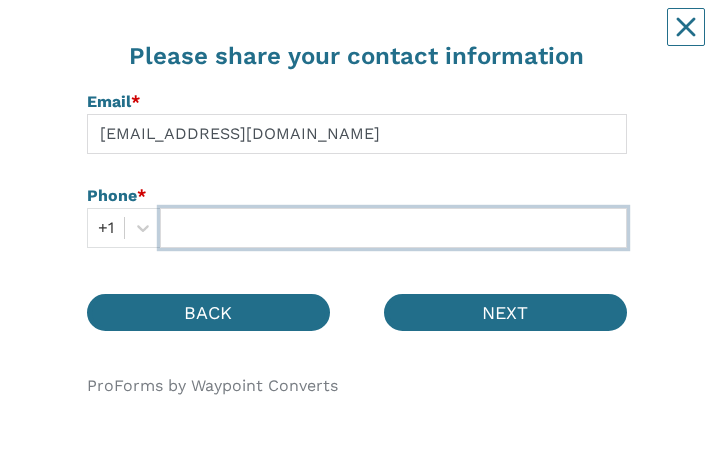 click at bounding box center [393, 228] 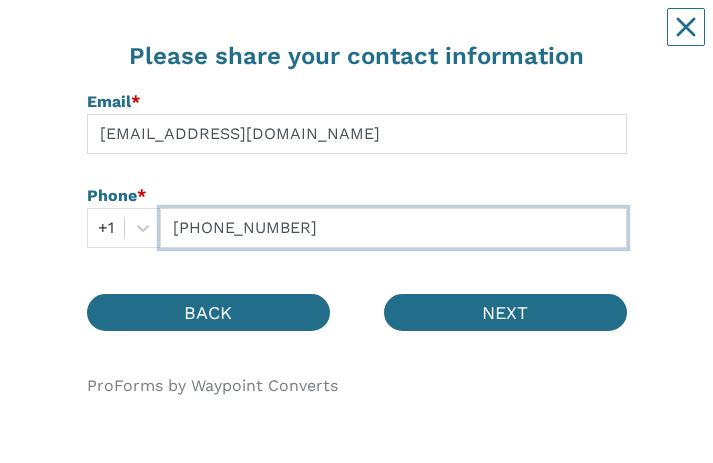type on "[PHONE_NUMBER]" 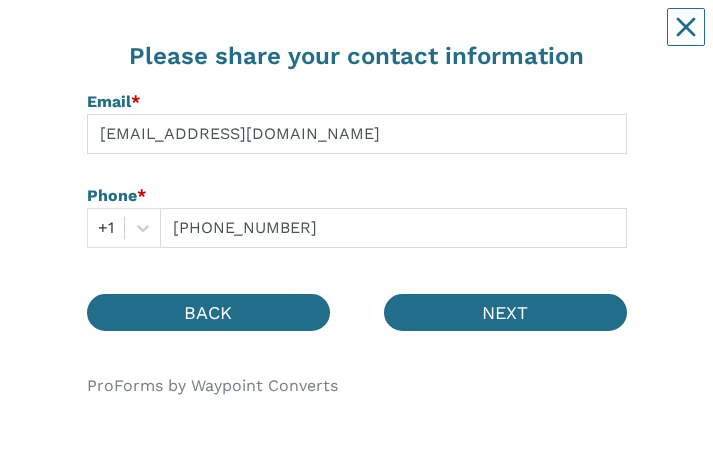 click on "Please share your contact information Email * Clnash5@sbcglobal.net Phone * +1 650-339-2540 BACK NEXT
ProForms by Waypoint Converts" at bounding box center [357, 163] 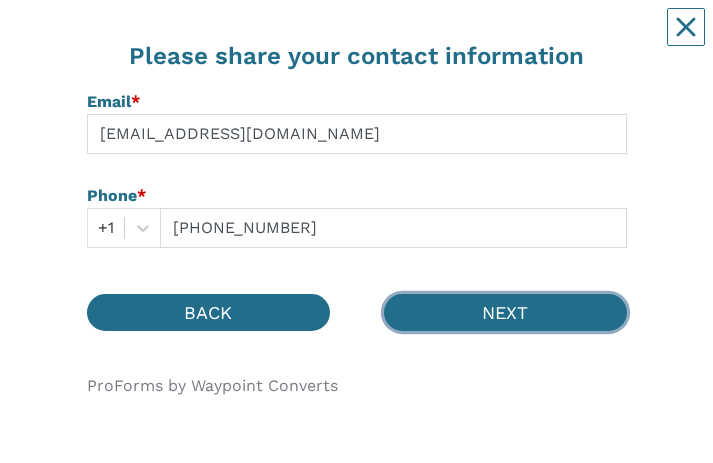 click on "NEXT" at bounding box center [505, 312] 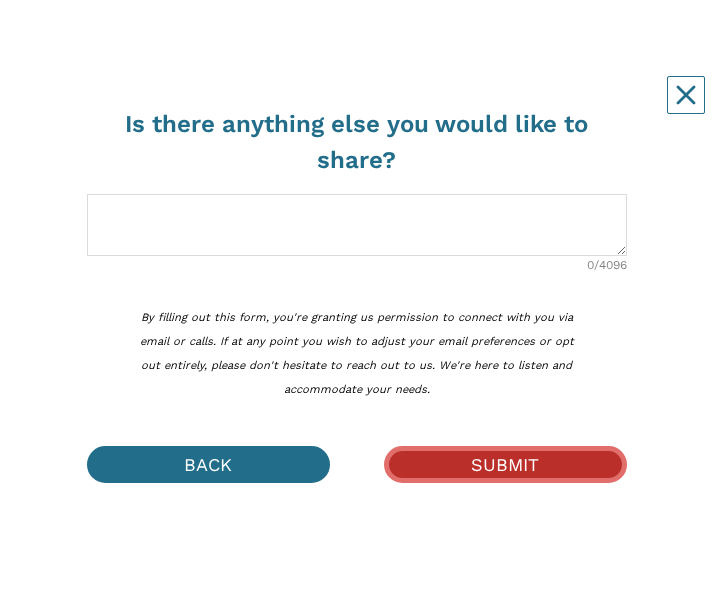 scroll, scrollTop: 0, scrollLeft: 0, axis: both 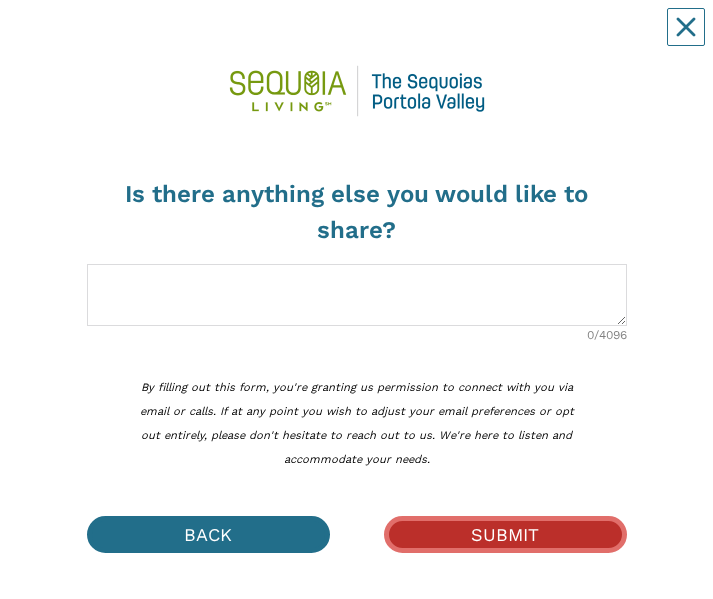 click on "SUBMIT" at bounding box center (505, 534) 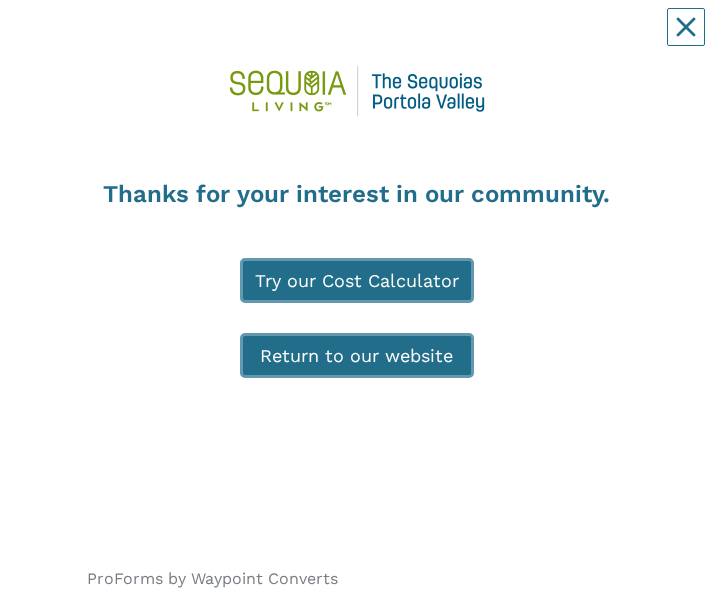click on "Try our Cost Calculator" at bounding box center [357, 280] 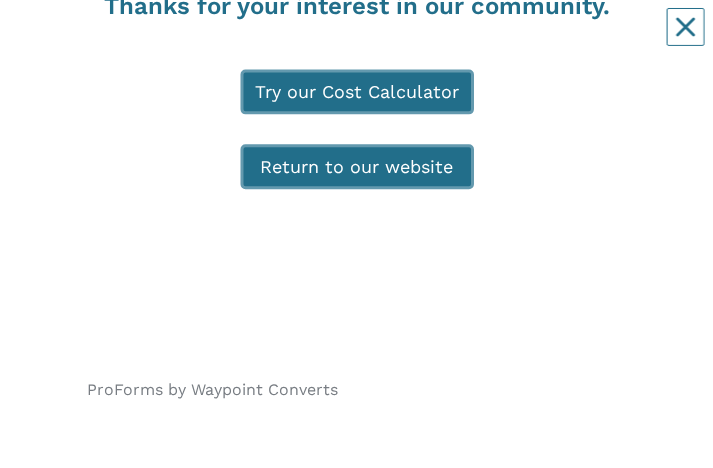 scroll, scrollTop: 188, scrollLeft: 0, axis: vertical 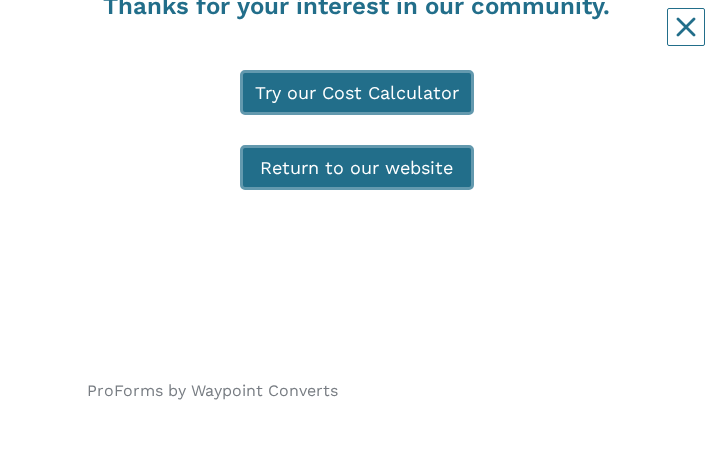 click on "ProForms by Waypoint Converts" at bounding box center [357, 377] 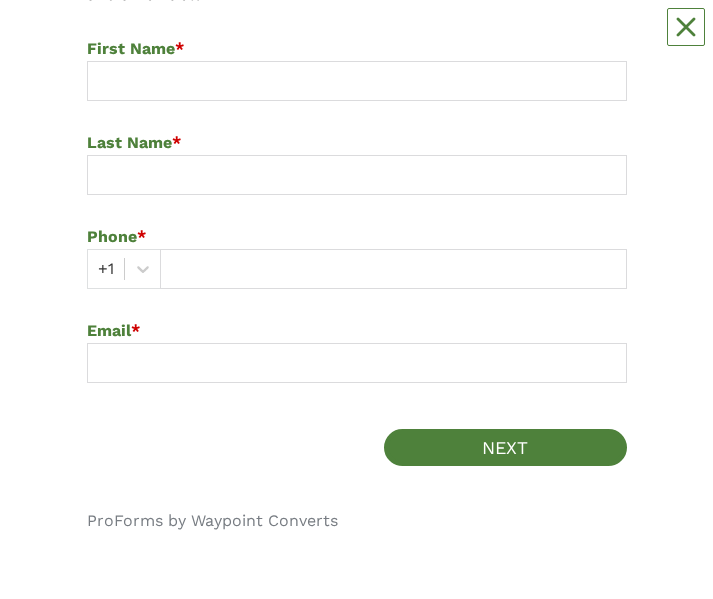 scroll, scrollTop: 554, scrollLeft: 0, axis: vertical 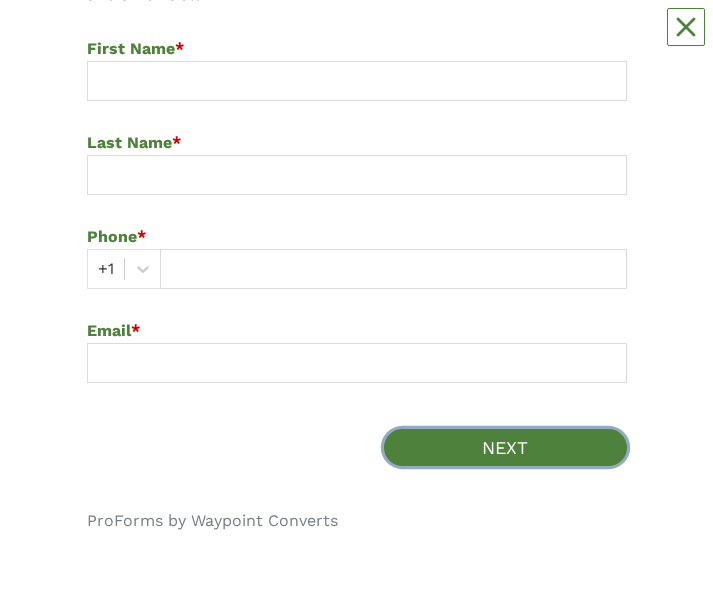 click on "NEXT" at bounding box center (505, 447) 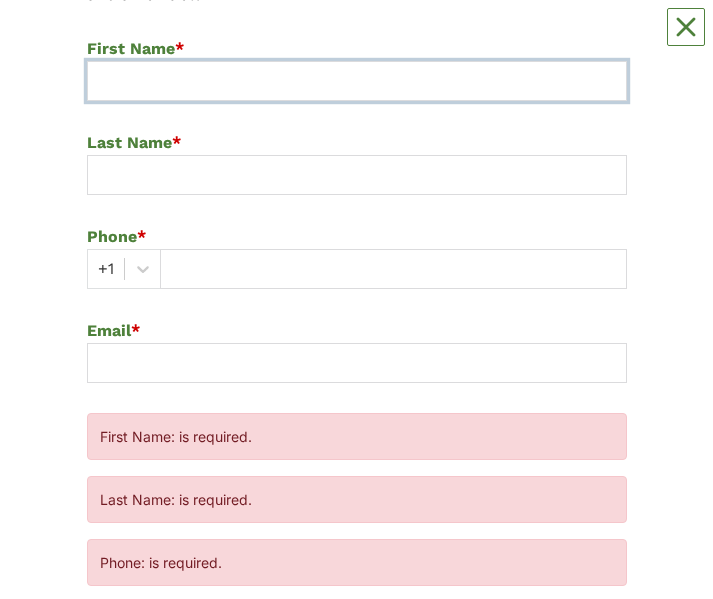 click at bounding box center (357, 81) 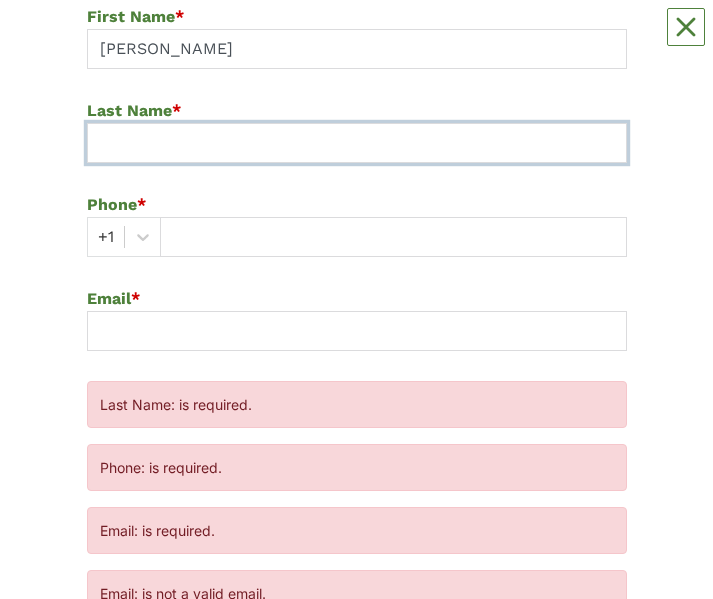 scroll, scrollTop: 594, scrollLeft: 0, axis: vertical 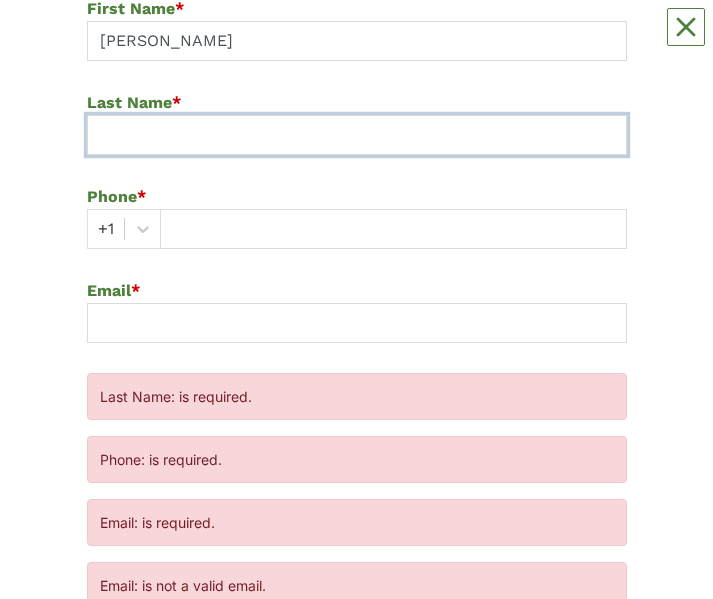 type on "[PERSON_NAME]" 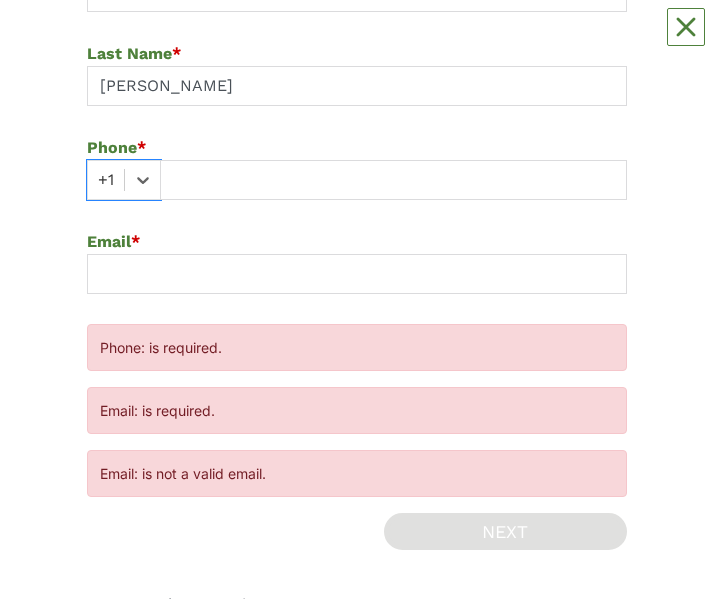 scroll, scrollTop: 642, scrollLeft: 0, axis: vertical 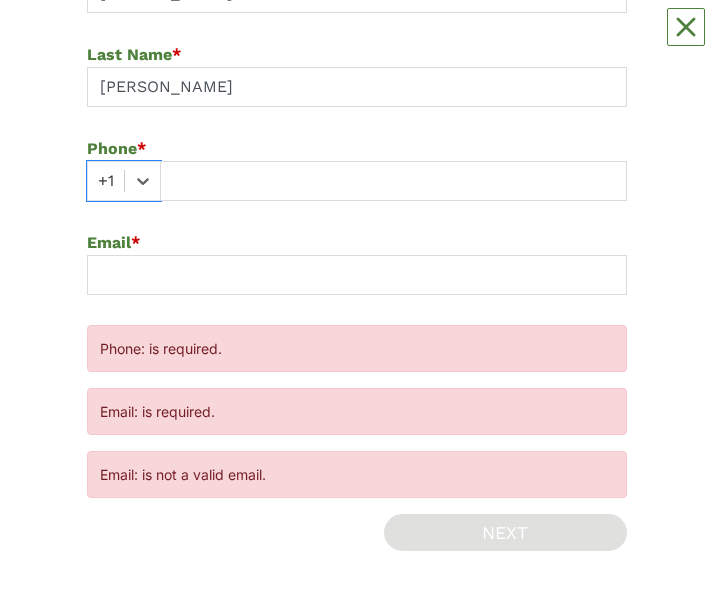 type on "6503392540" 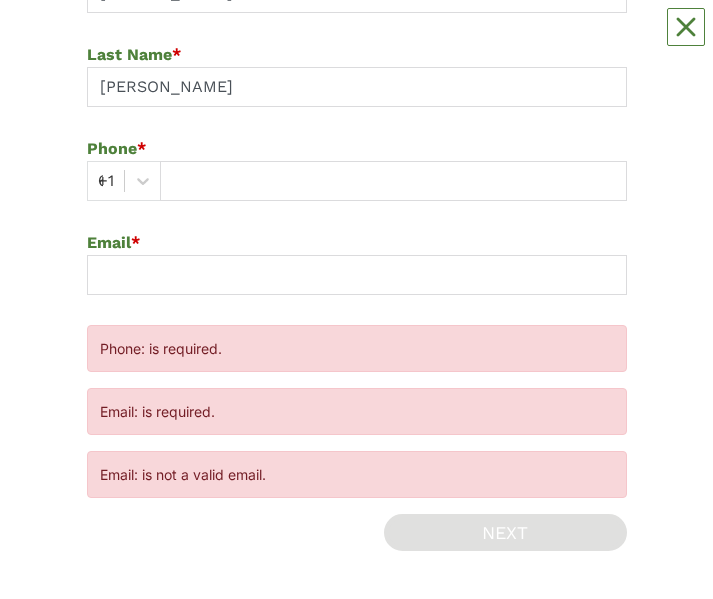 type 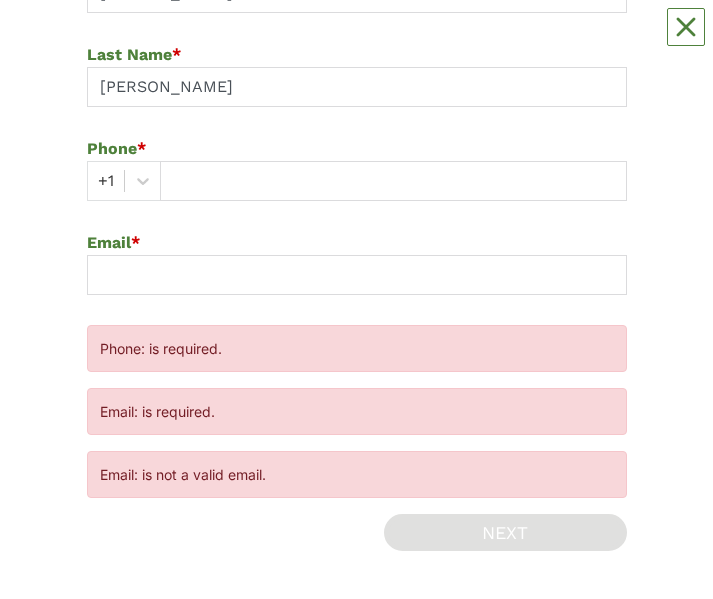 scroll, scrollTop: 640, scrollLeft: 0, axis: vertical 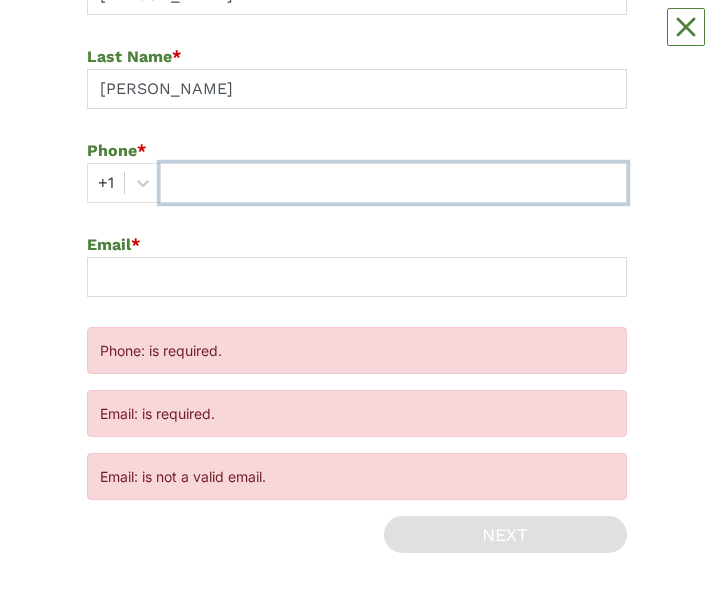 click at bounding box center (393, 183) 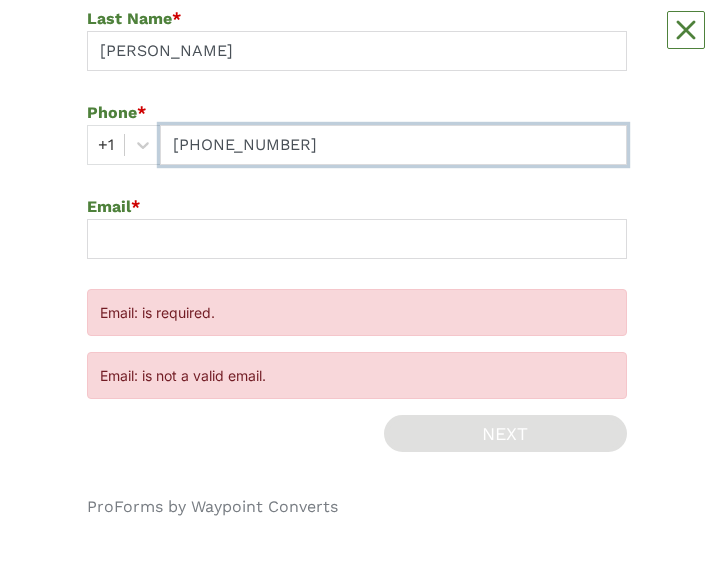 scroll, scrollTop: 683, scrollLeft: 0, axis: vertical 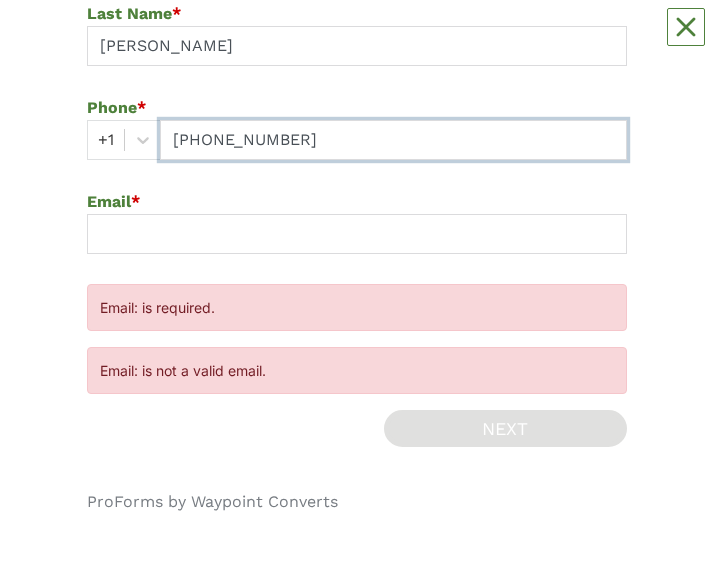 type on "[PHONE_NUMBER]" 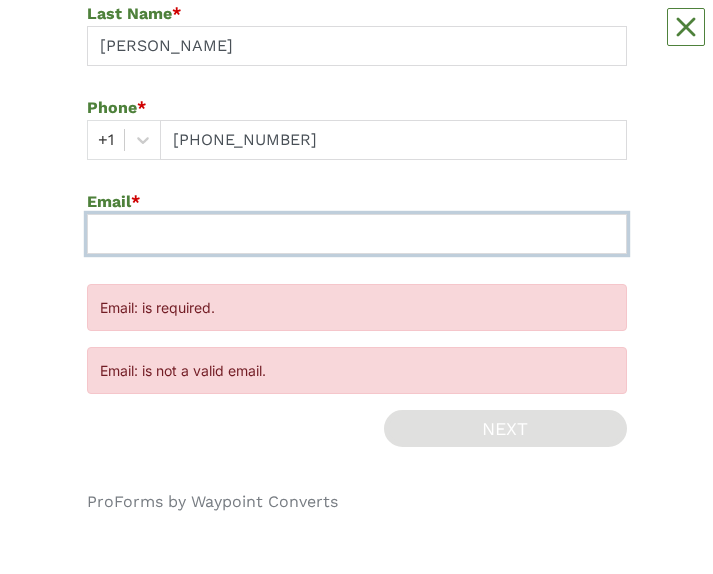 click at bounding box center (357, 234) 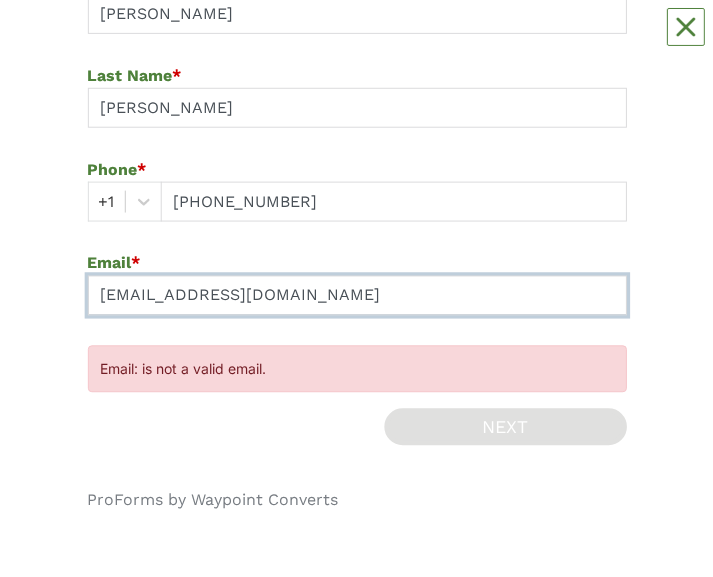 scroll, scrollTop: 575, scrollLeft: 0, axis: vertical 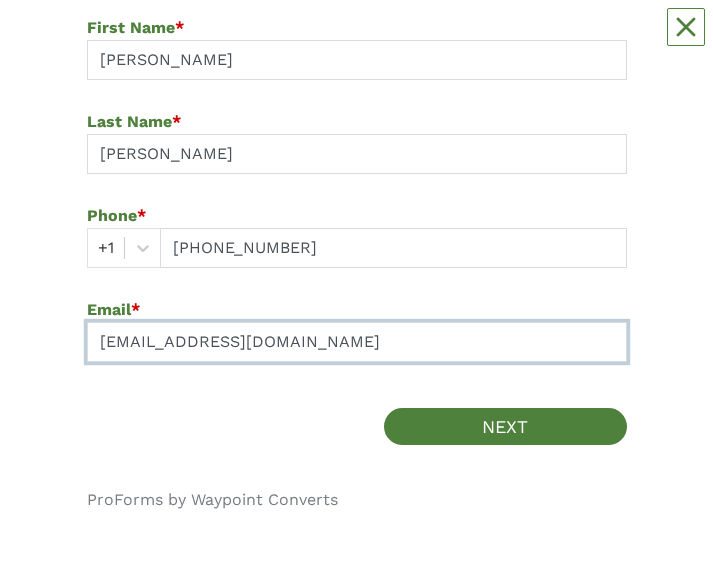 type on "[EMAIL_ADDRESS][DOMAIN_NAME]" 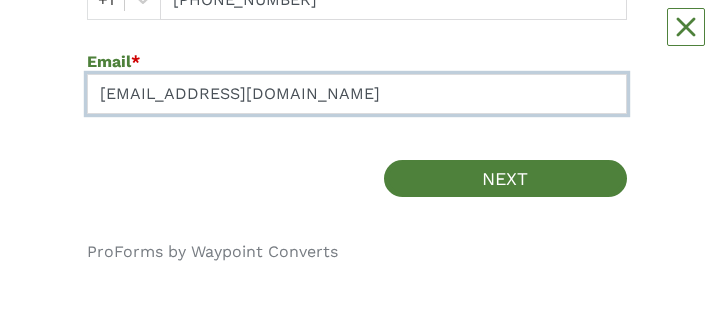 scroll, scrollTop: 824, scrollLeft: 0, axis: vertical 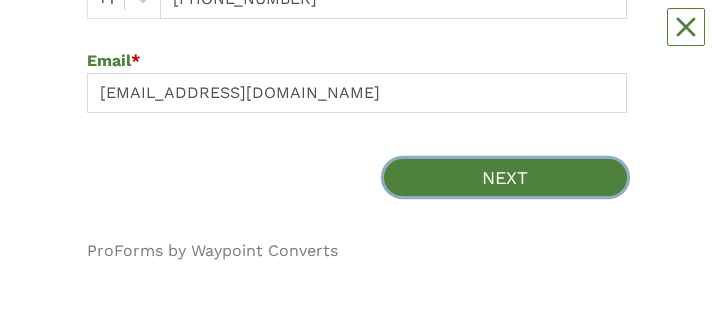 click on "NEXT" at bounding box center (505, 177) 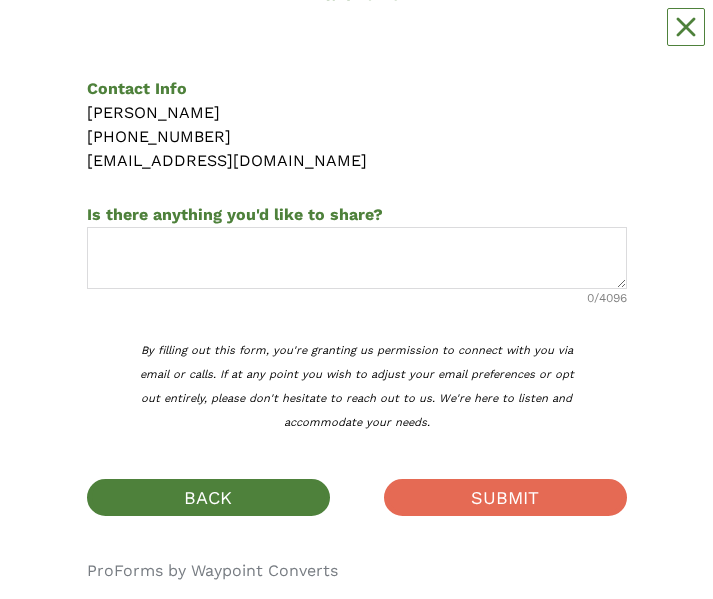 scroll, scrollTop: 294, scrollLeft: 0, axis: vertical 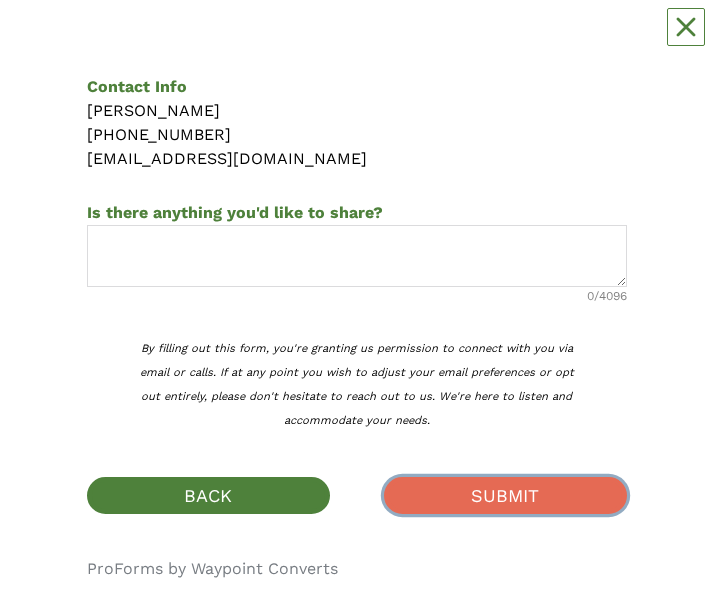 click on "SUBMIT" at bounding box center [505, 495] 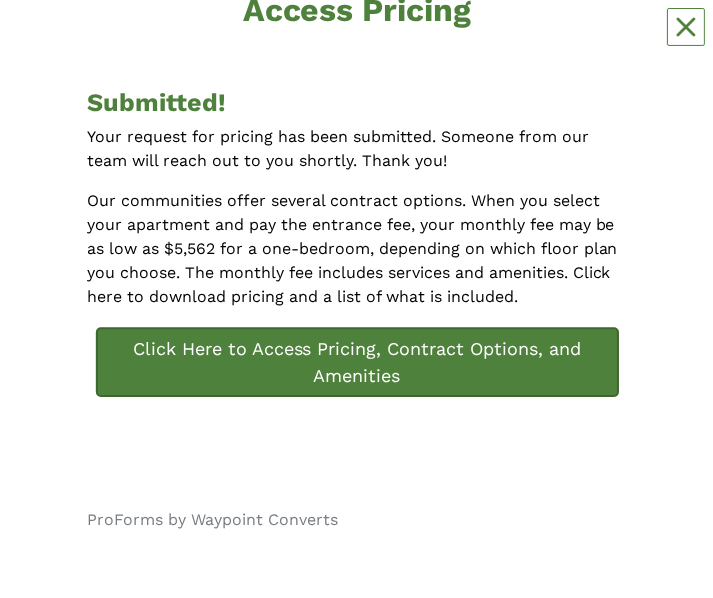 scroll, scrollTop: 160, scrollLeft: 0, axis: vertical 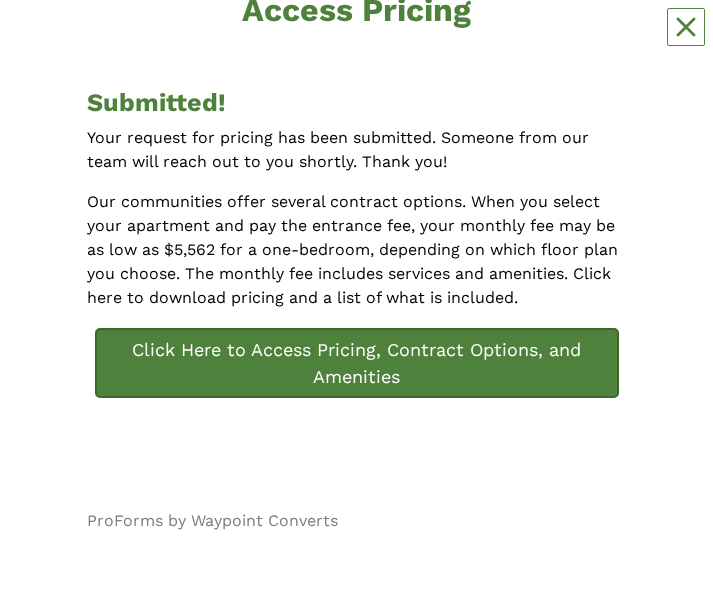 click on "Click Here to Access Pricing, Contract Options, and Amenities" at bounding box center (357, 363) 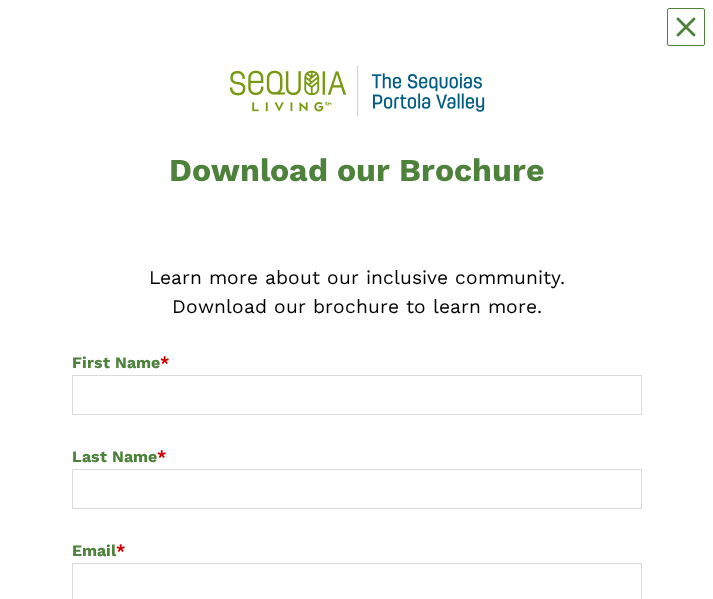 scroll, scrollTop: 0, scrollLeft: 0, axis: both 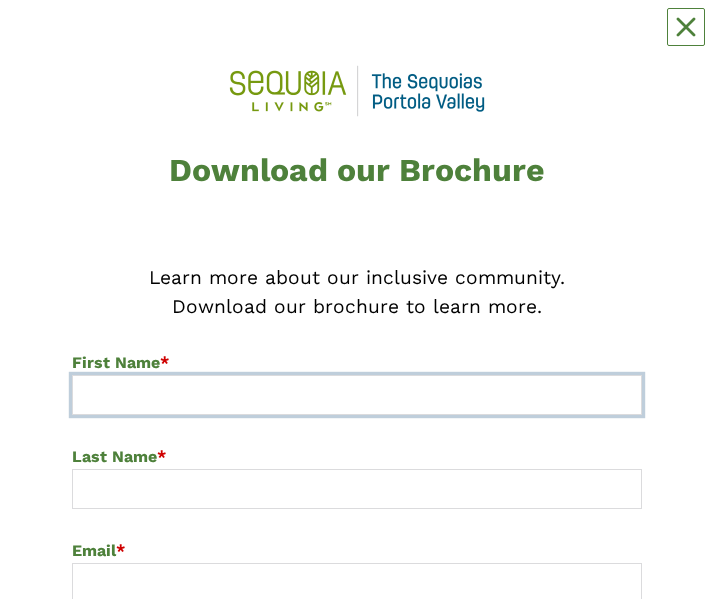 click at bounding box center (357, 395) 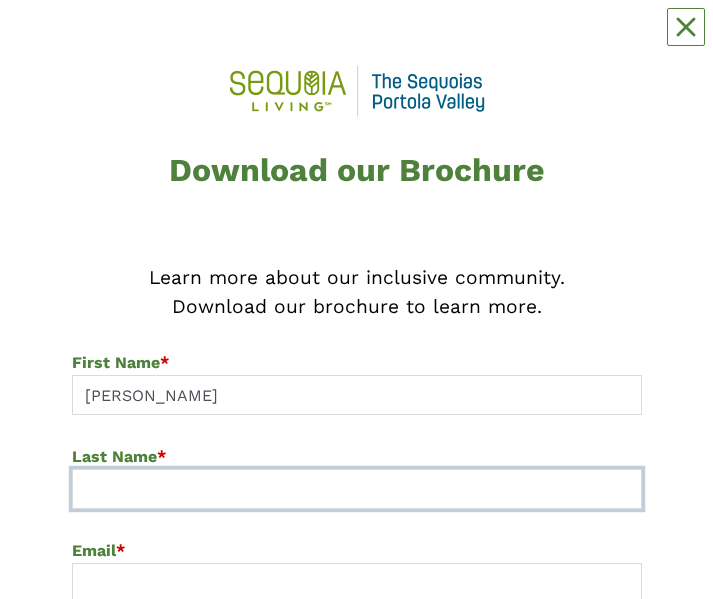 type on "[PERSON_NAME]" 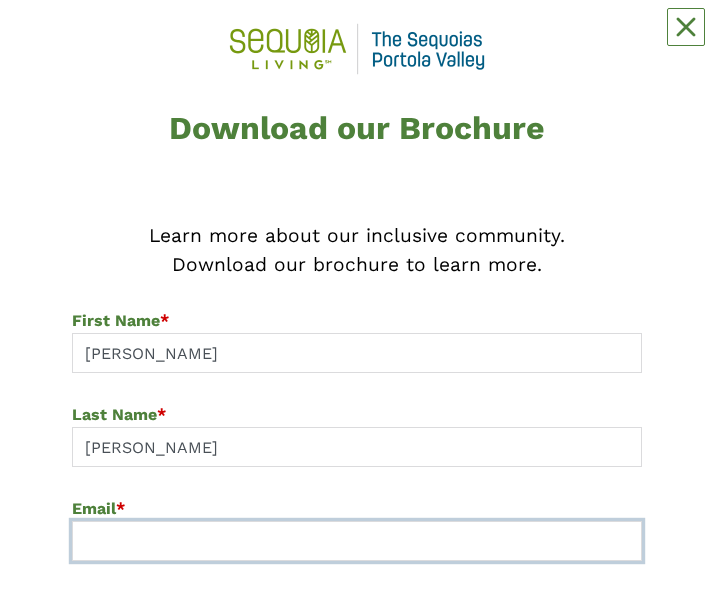 scroll, scrollTop: 49, scrollLeft: 0, axis: vertical 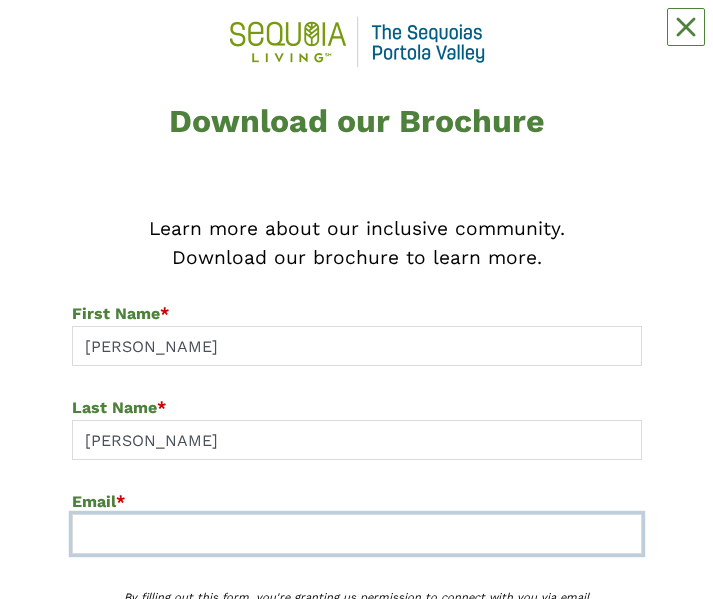 click at bounding box center (357, 534) 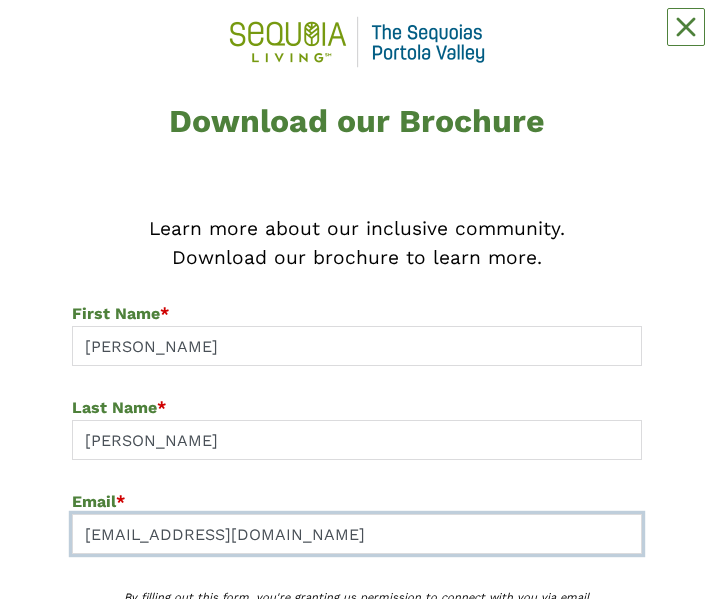 type on "[EMAIL_ADDRESS][DOMAIN_NAME]" 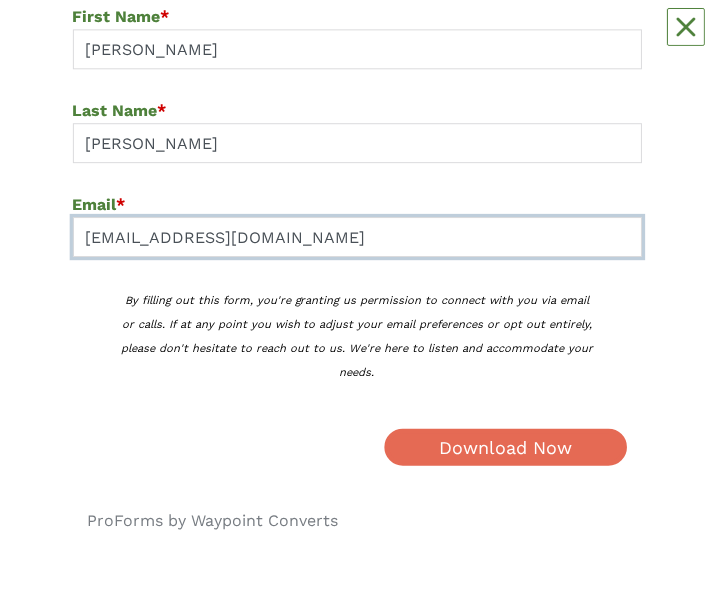 scroll, scrollTop: 345, scrollLeft: 0, axis: vertical 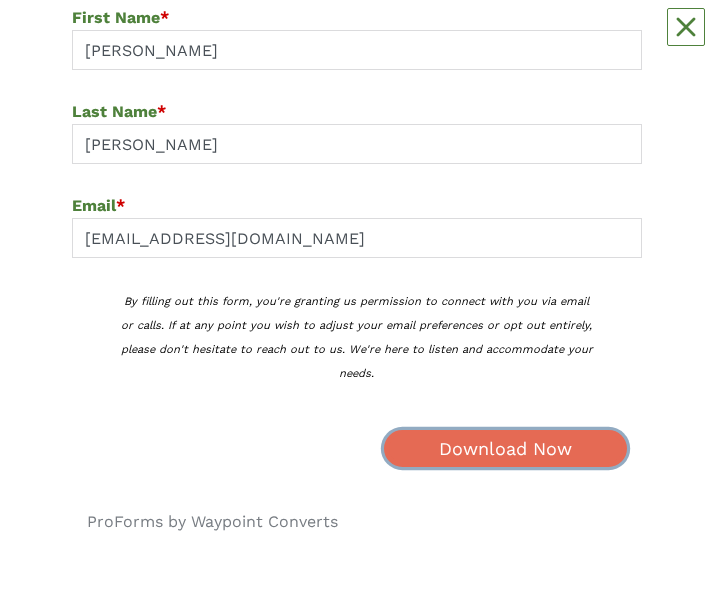 click on "Download Now" at bounding box center [505, 448] 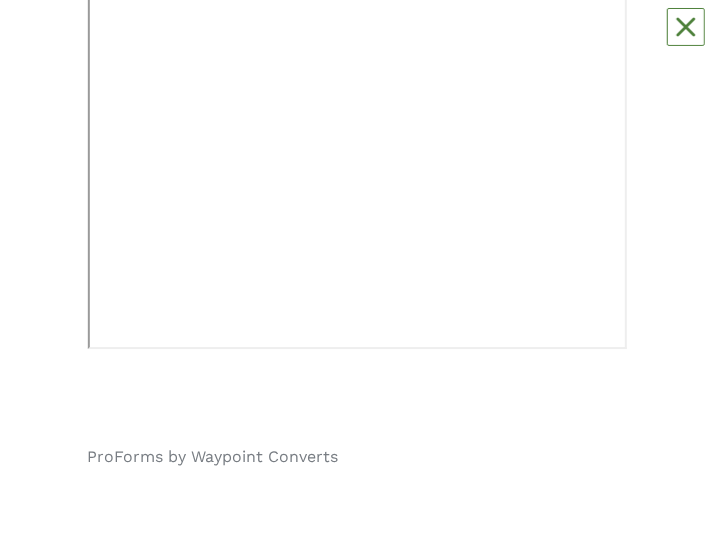 scroll, scrollTop: 682, scrollLeft: 0, axis: vertical 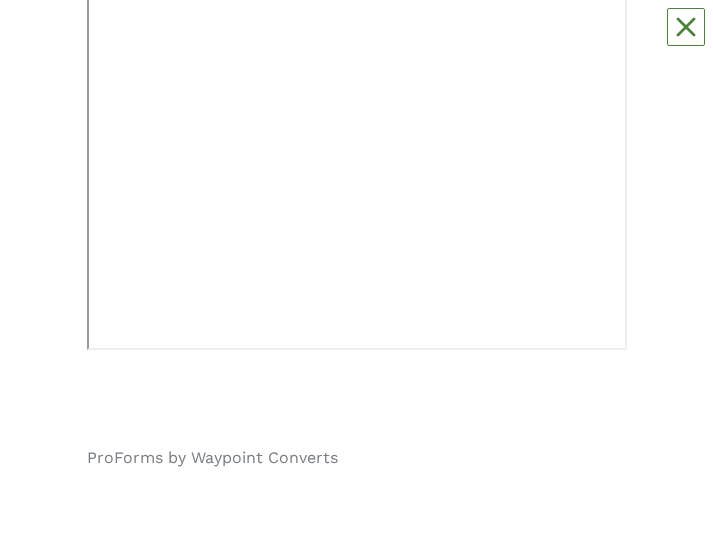 click on "Download our Brochure
ProForms by Waypoint Converts" at bounding box center [356, -73] 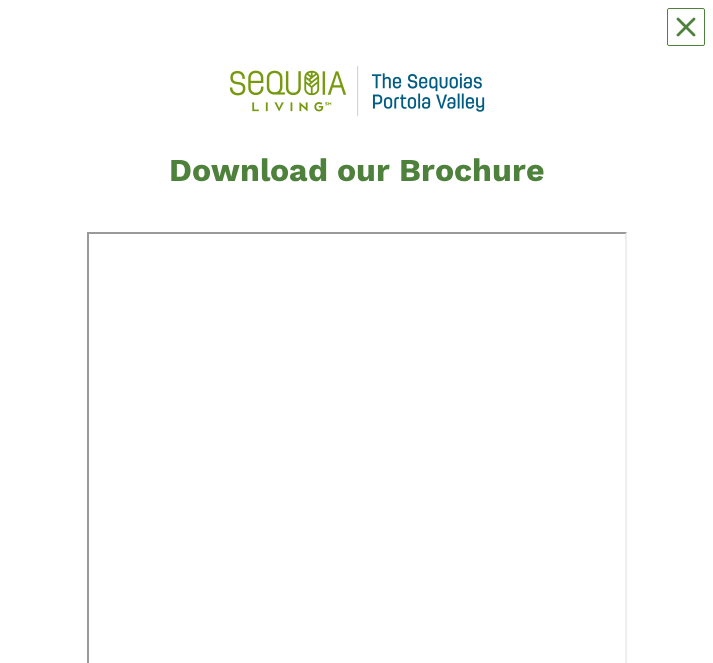 scroll, scrollTop: 0, scrollLeft: 0, axis: both 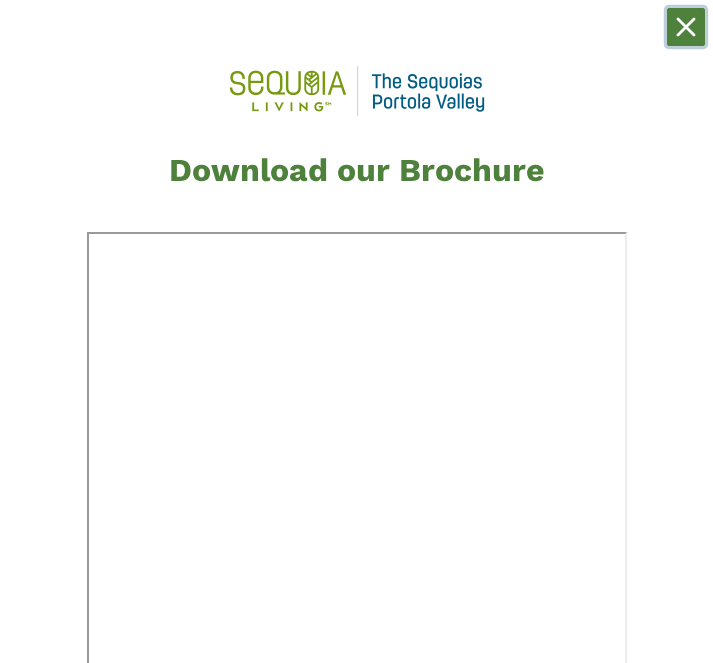 click at bounding box center [686, 27] 